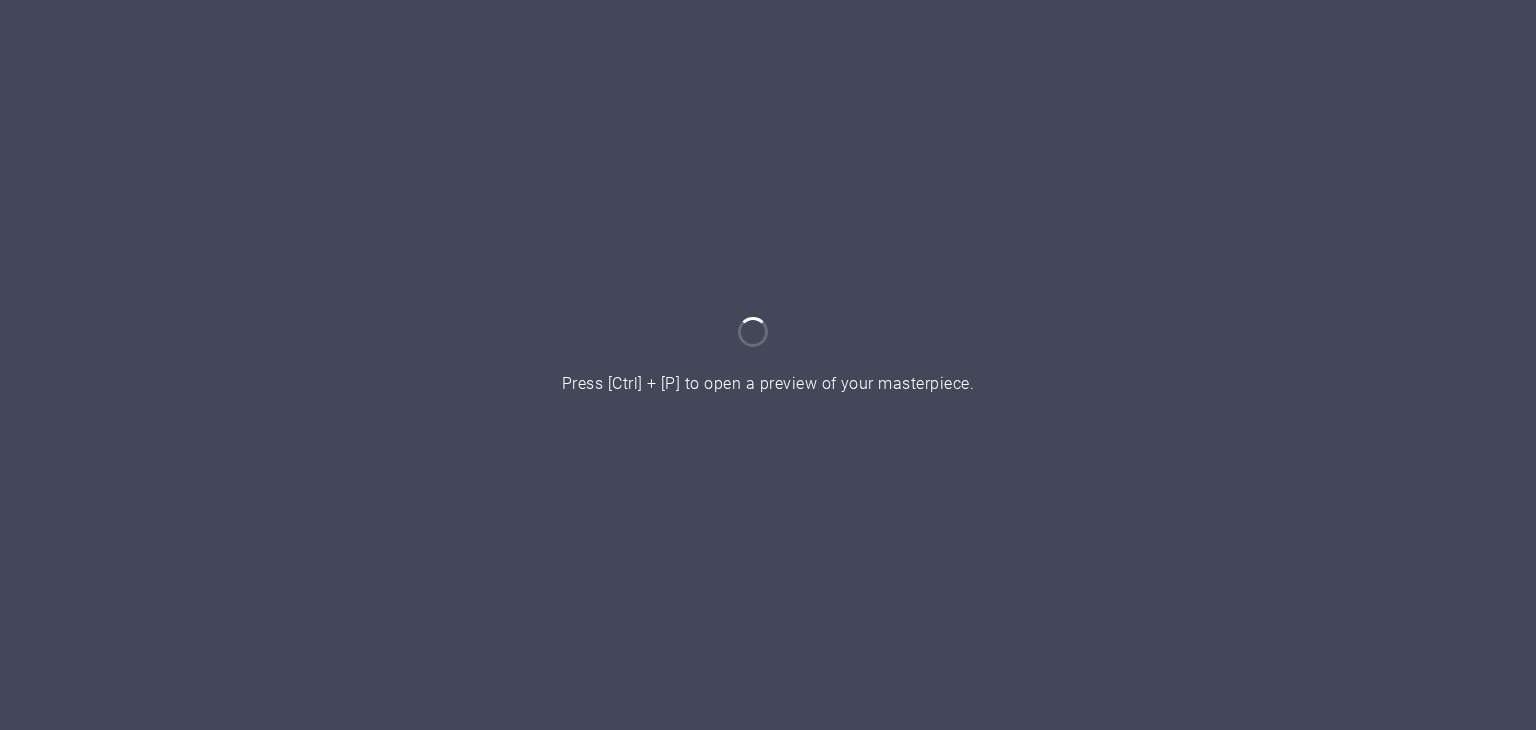 scroll, scrollTop: 0, scrollLeft: 0, axis: both 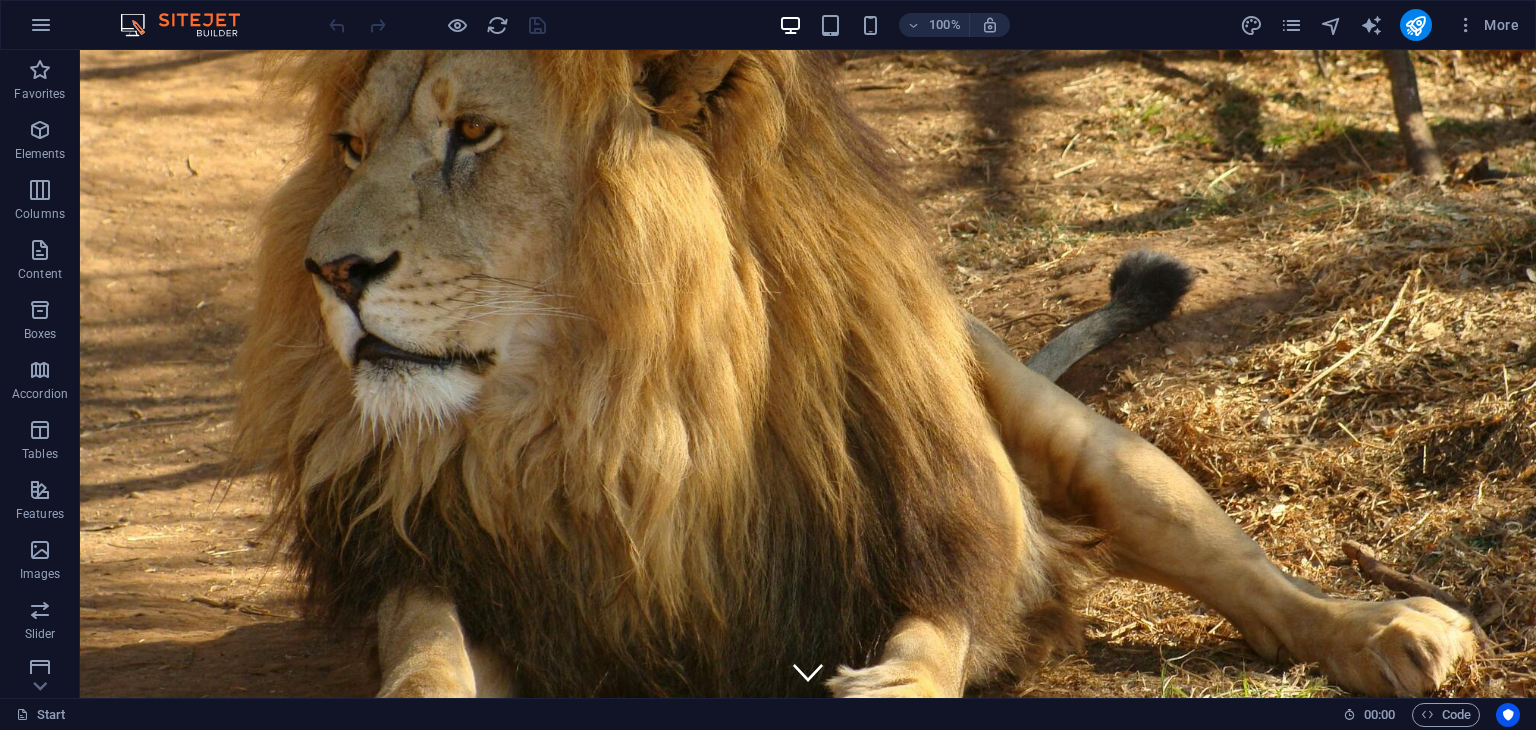 drag, startPoint x: 1529, startPoint y: 164, endPoint x: 1612, endPoint y: 80, distance: 118.08895 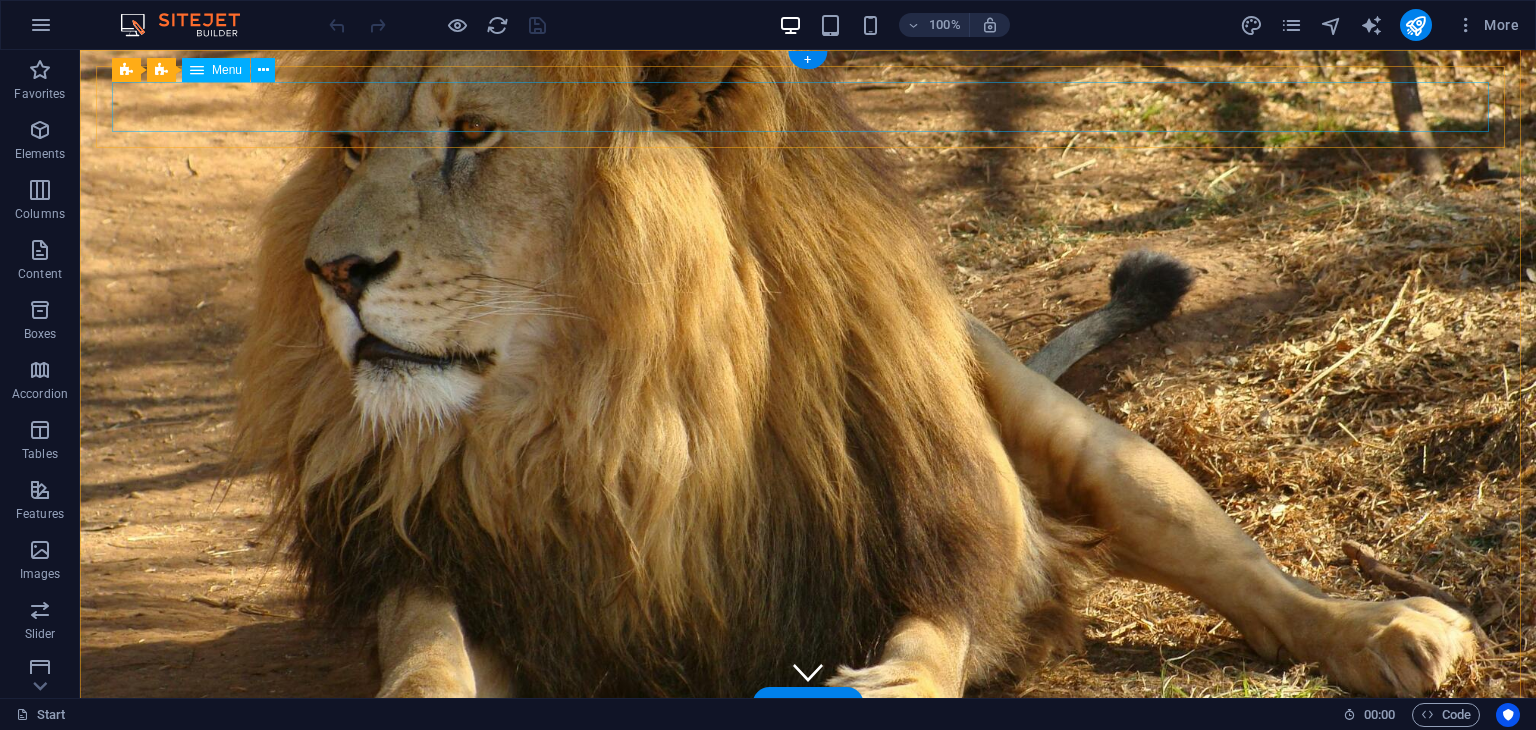 click on "Start All Destinations Tours and Safaris Safaris And Accomodations Ticketing About us Enquiry" at bounding box center [808, 761] 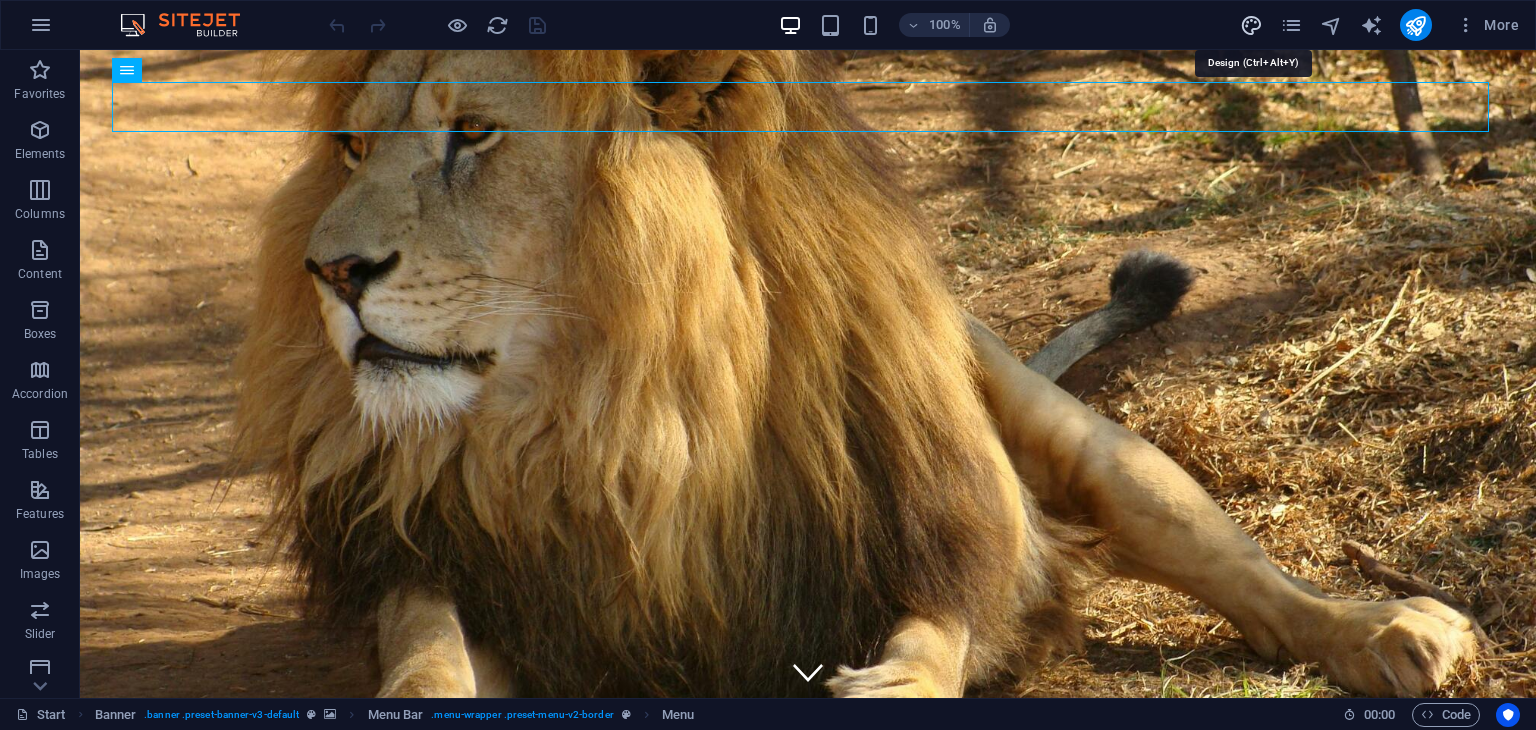drag, startPoint x: 1251, startPoint y: 27, endPoint x: 589, endPoint y: 262, distance: 702.4735 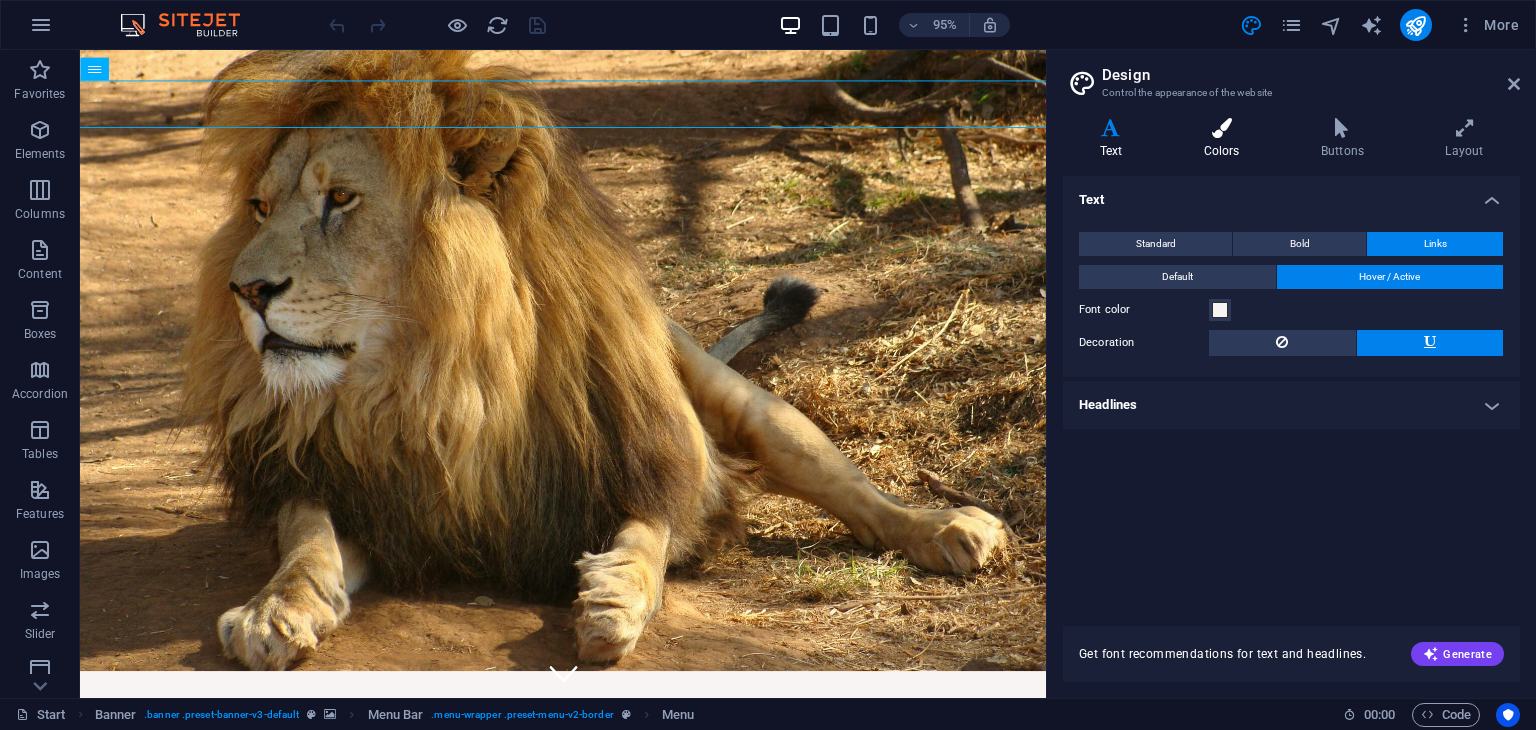 click on "Colors" at bounding box center [1225, 139] 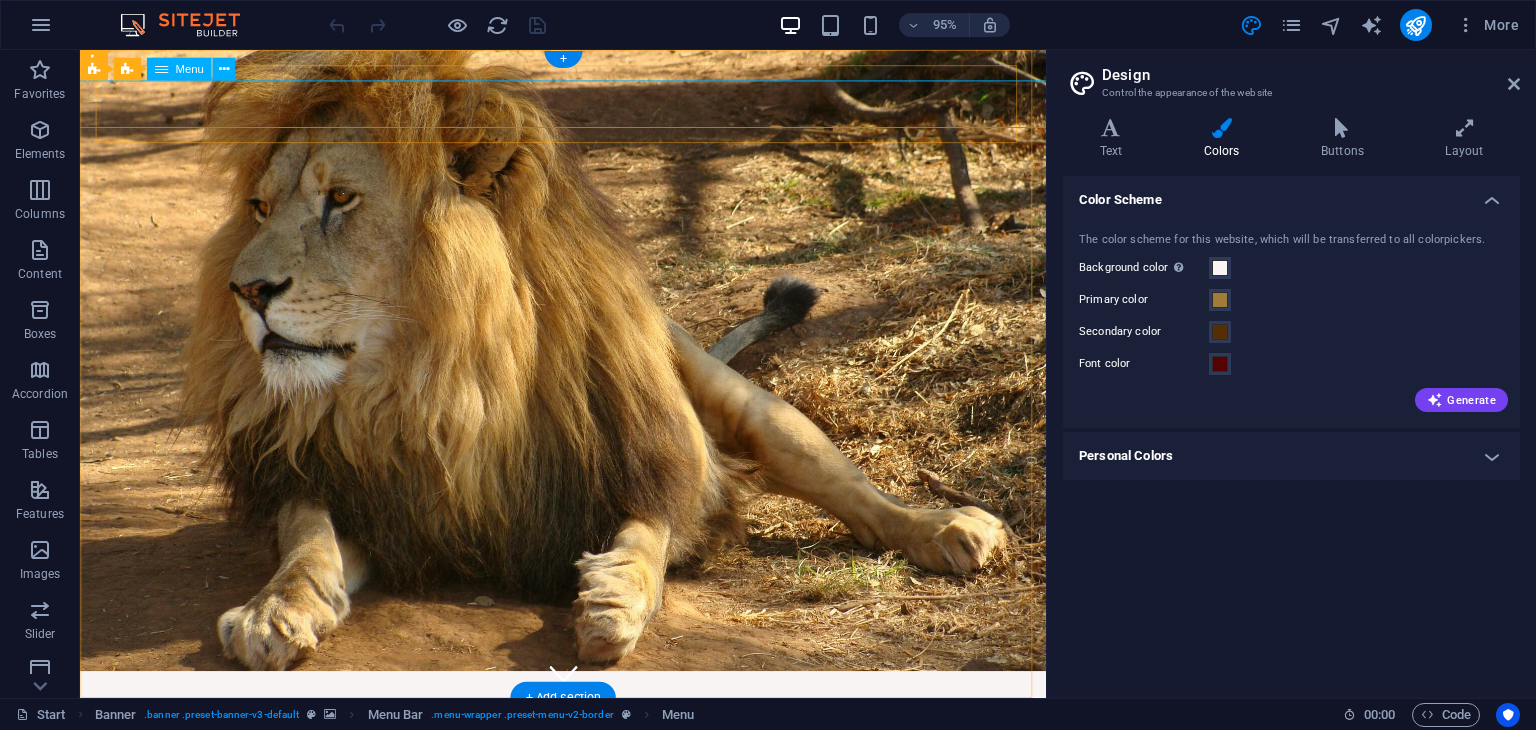 click on "Start All Destinations Tours and Safaris Safaris And Accomodations Ticketing About us Enquiry" at bounding box center (588, 778) 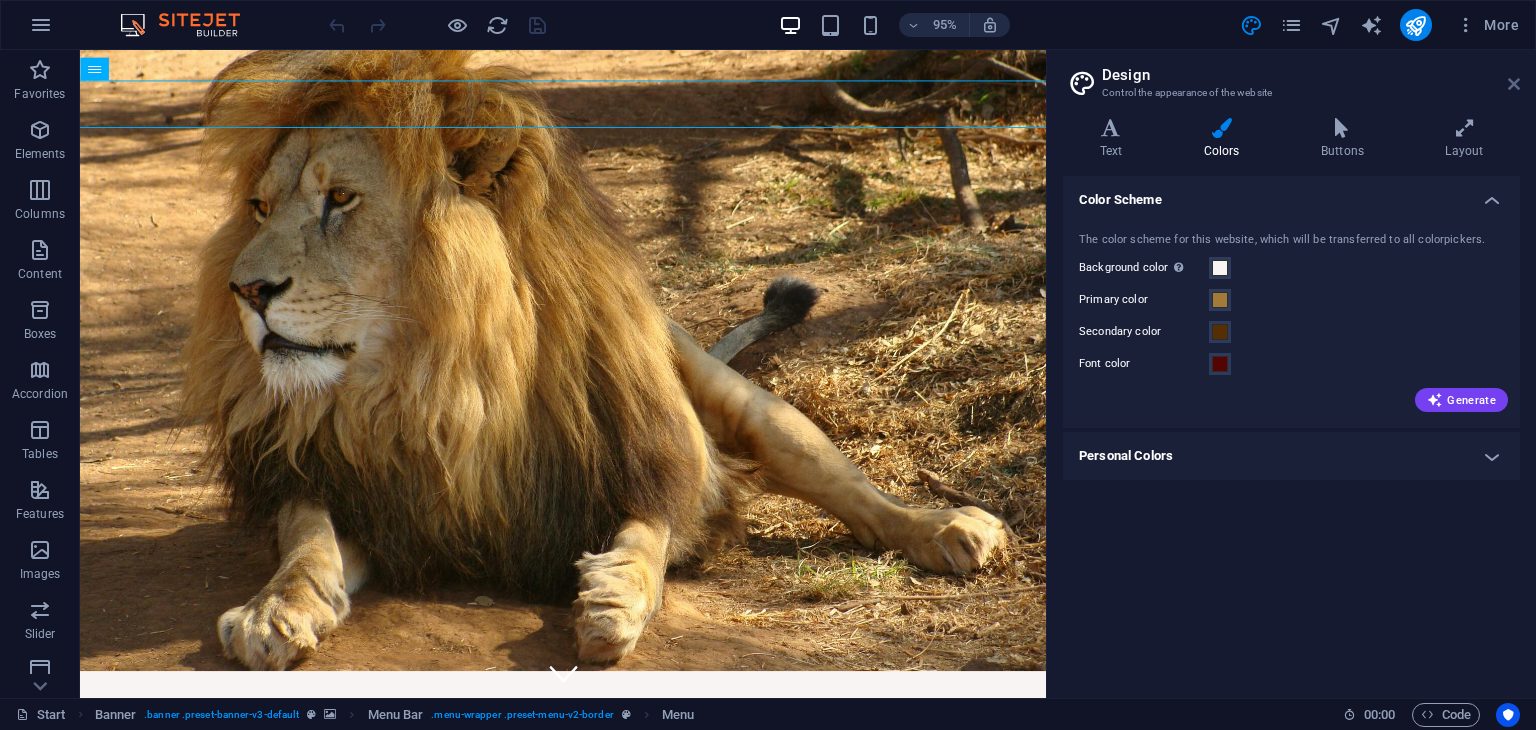 click at bounding box center (1514, 84) 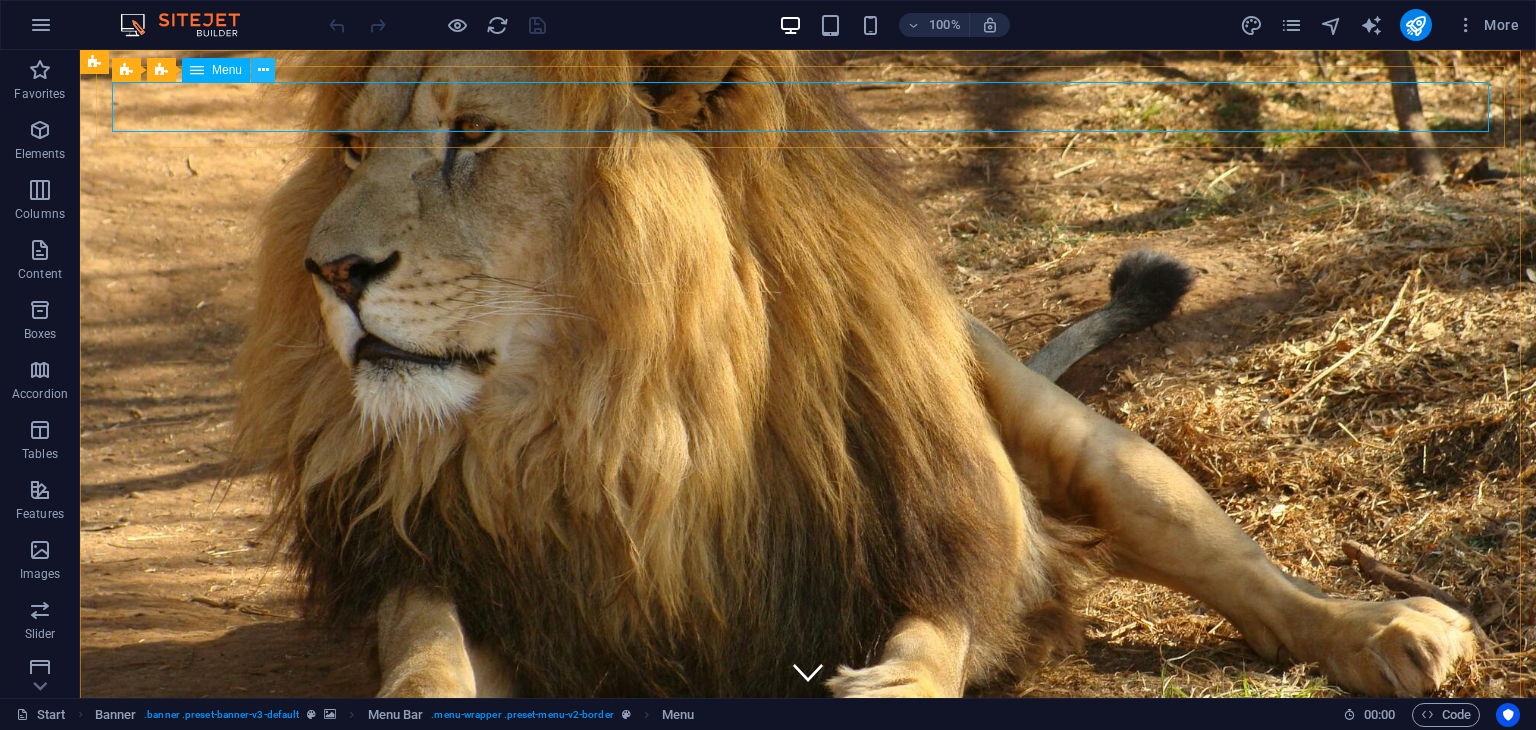 click at bounding box center [263, 70] 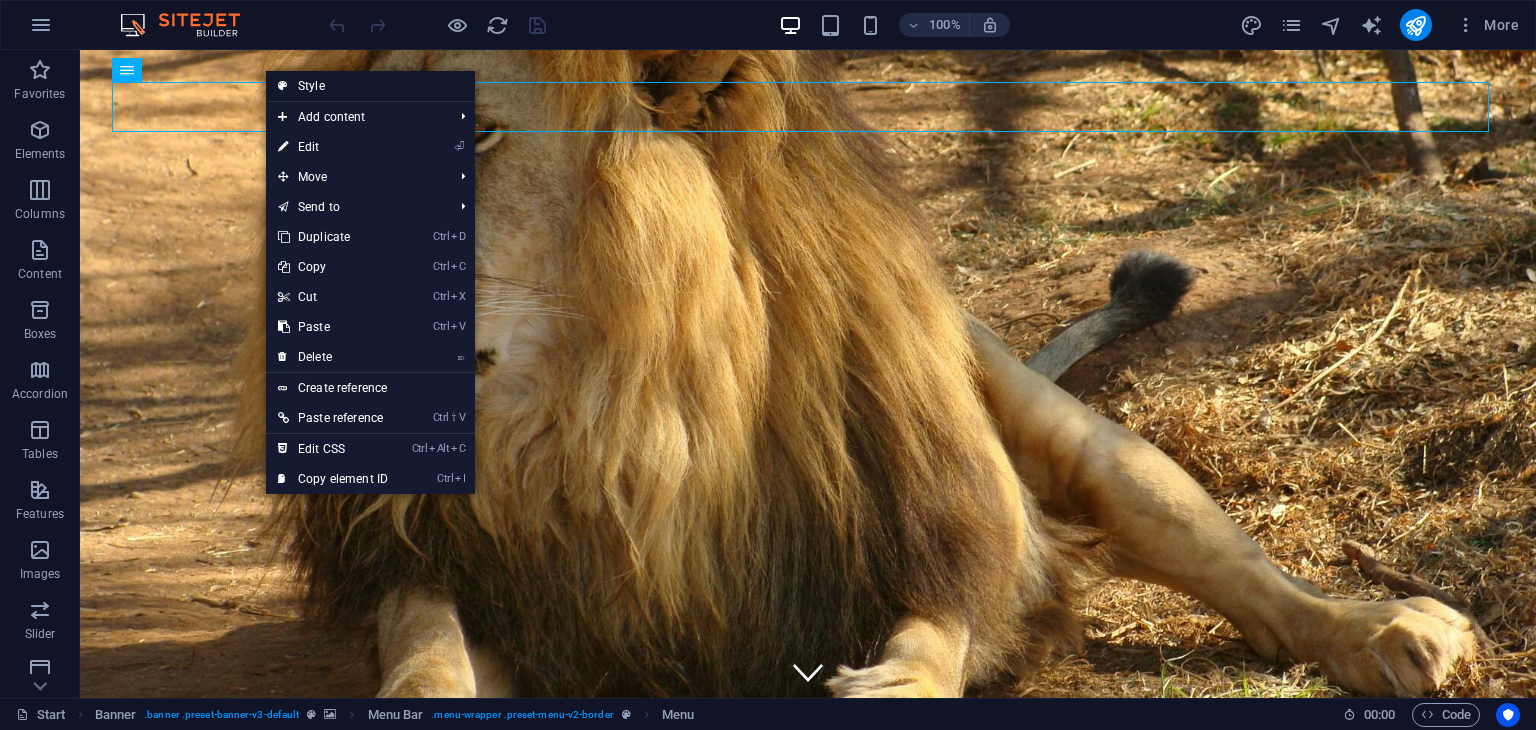 click on "Style" at bounding box center (370, 86) 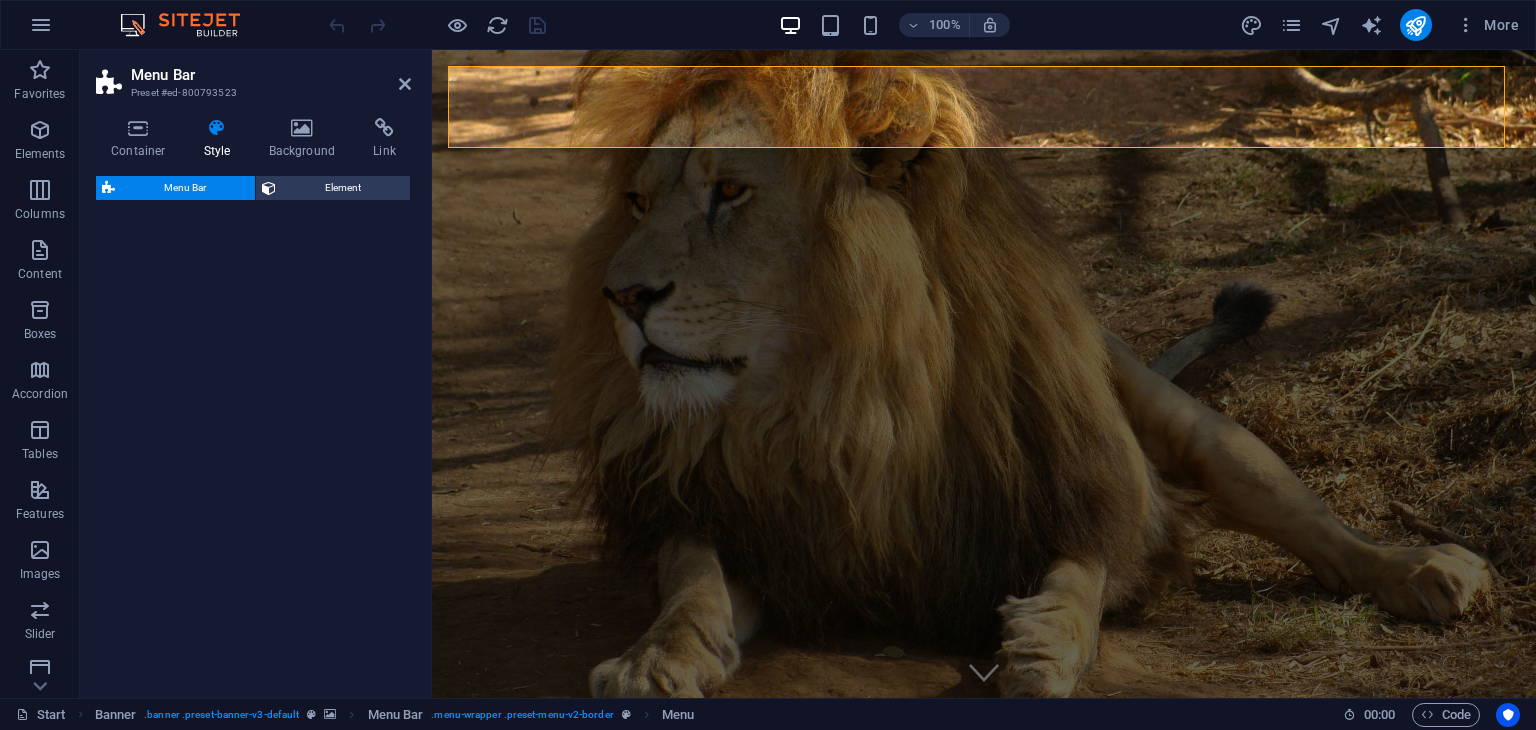 select on "rem" 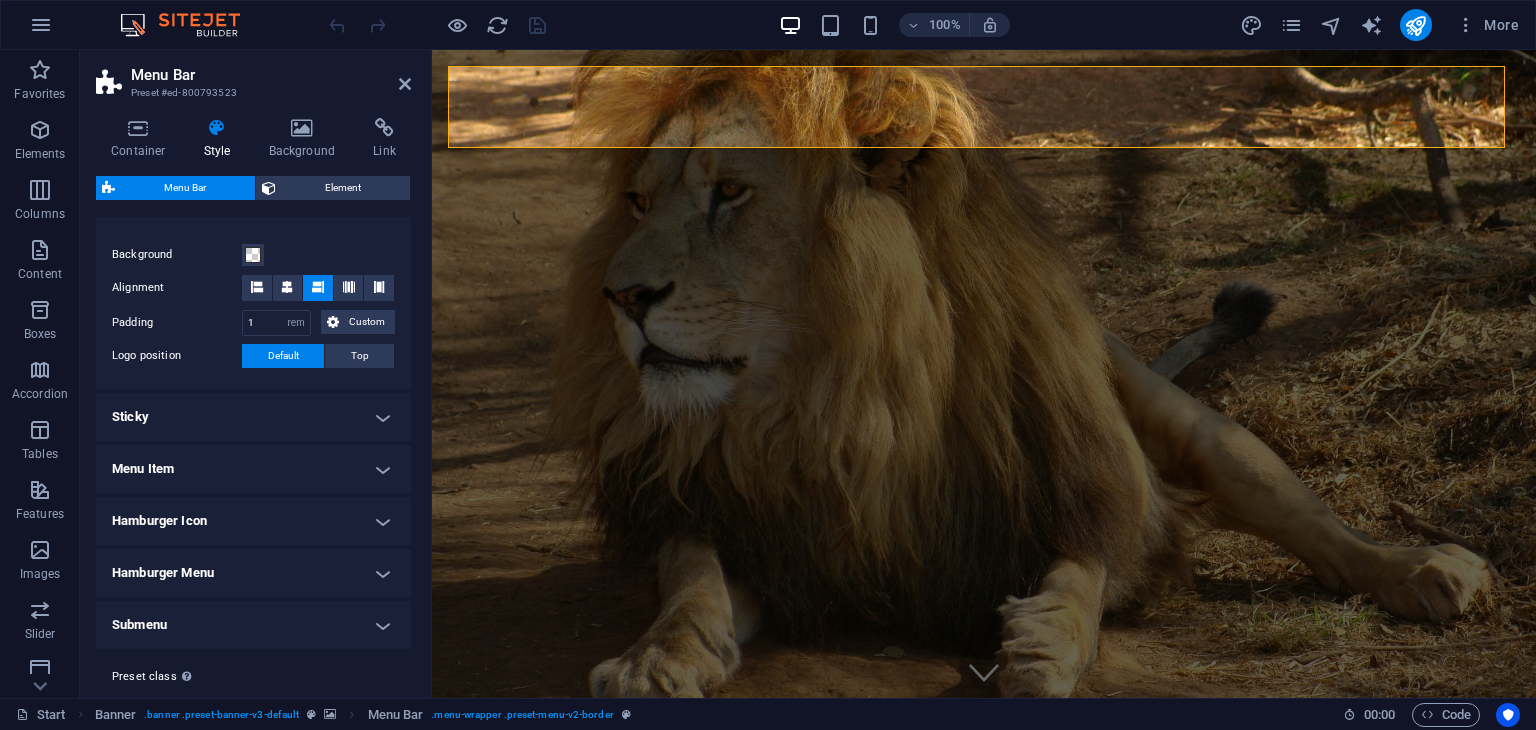 scroll, scrollTop: 416, scrollLeft: 0, axis: vertical 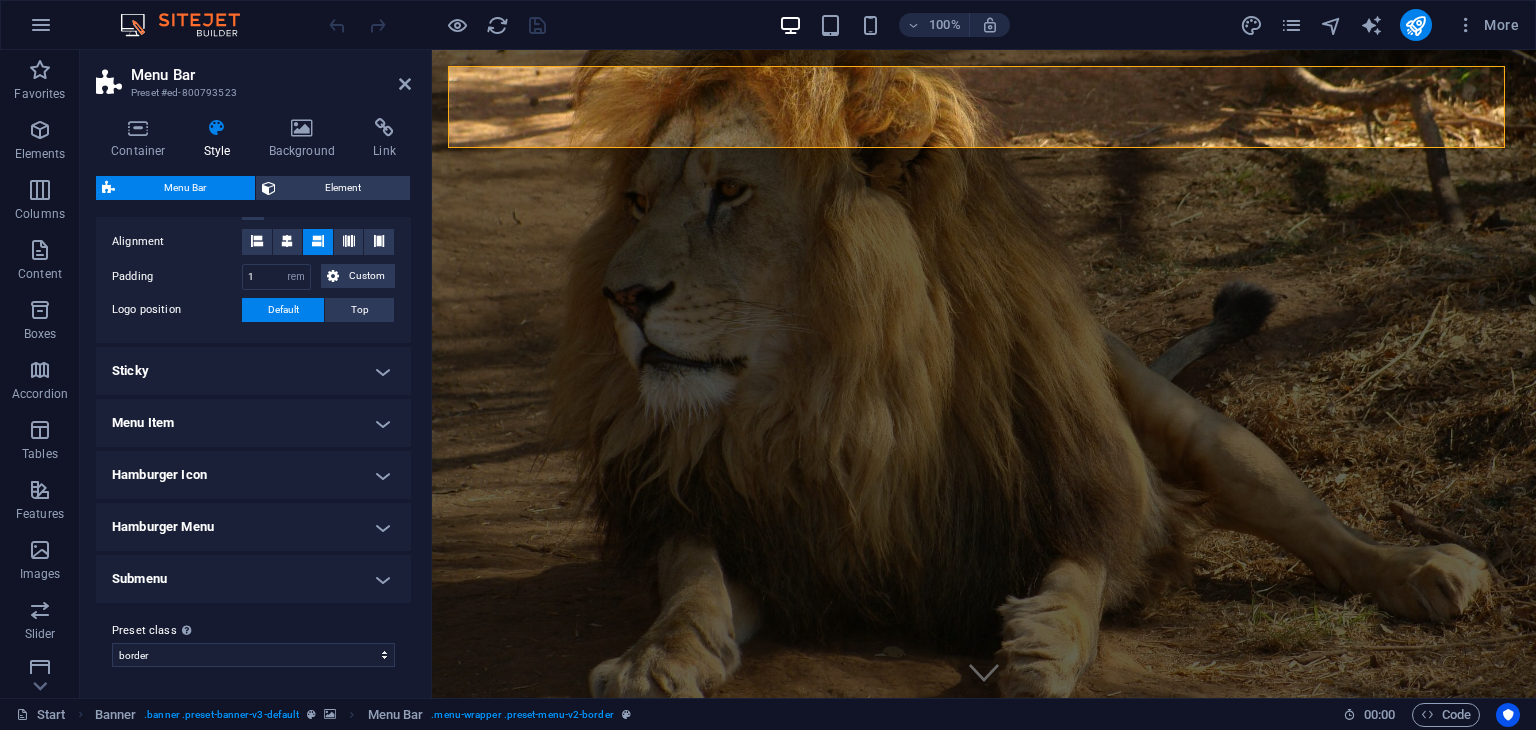 click on "Sticky" at bounding box center (253, 371) 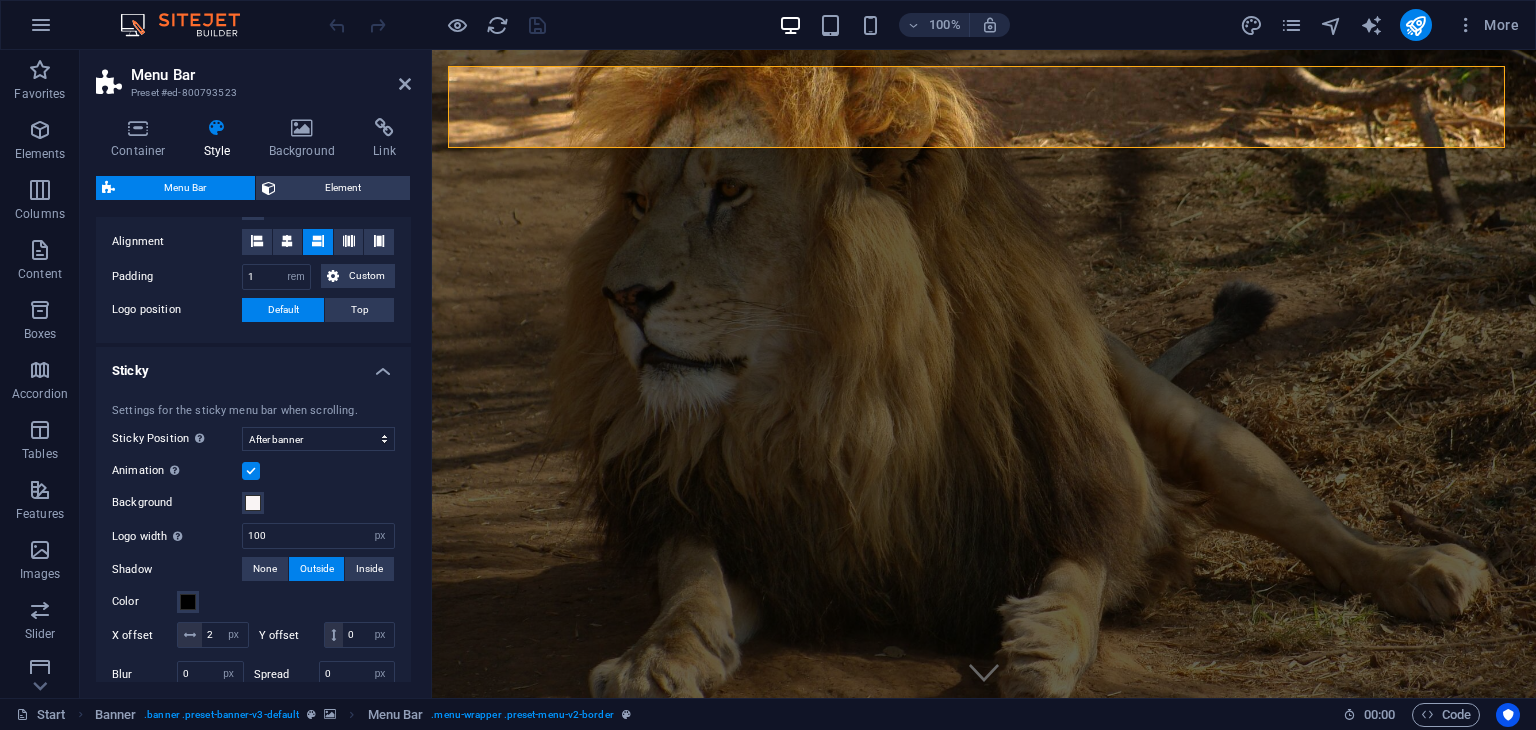 drag, startPoint x: 415, startPoint y: 473, endPoint x: 405, endPoint y: 479, distance: 11.661903 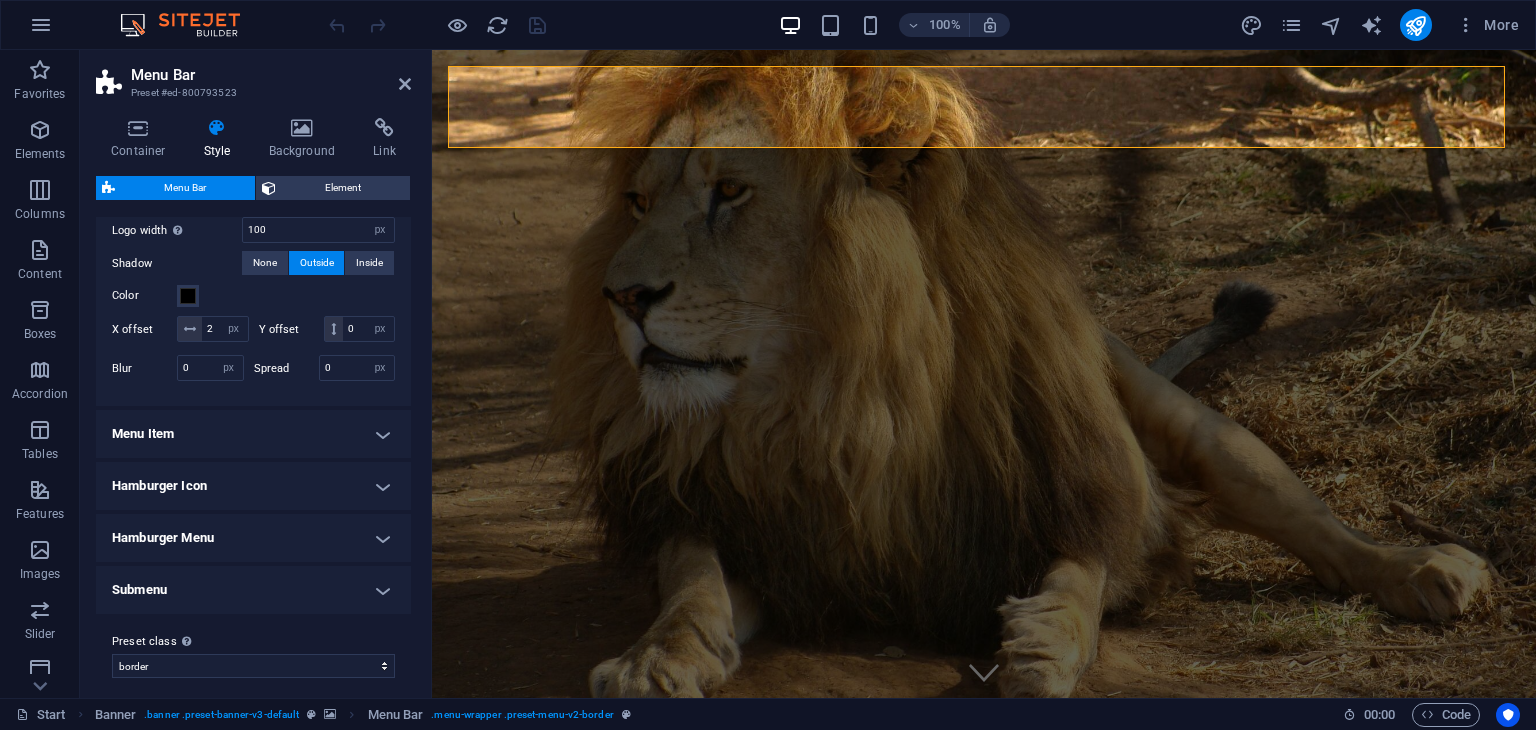 scroll, scrollTop: 758, scrollLeft: 0, axis: vertical 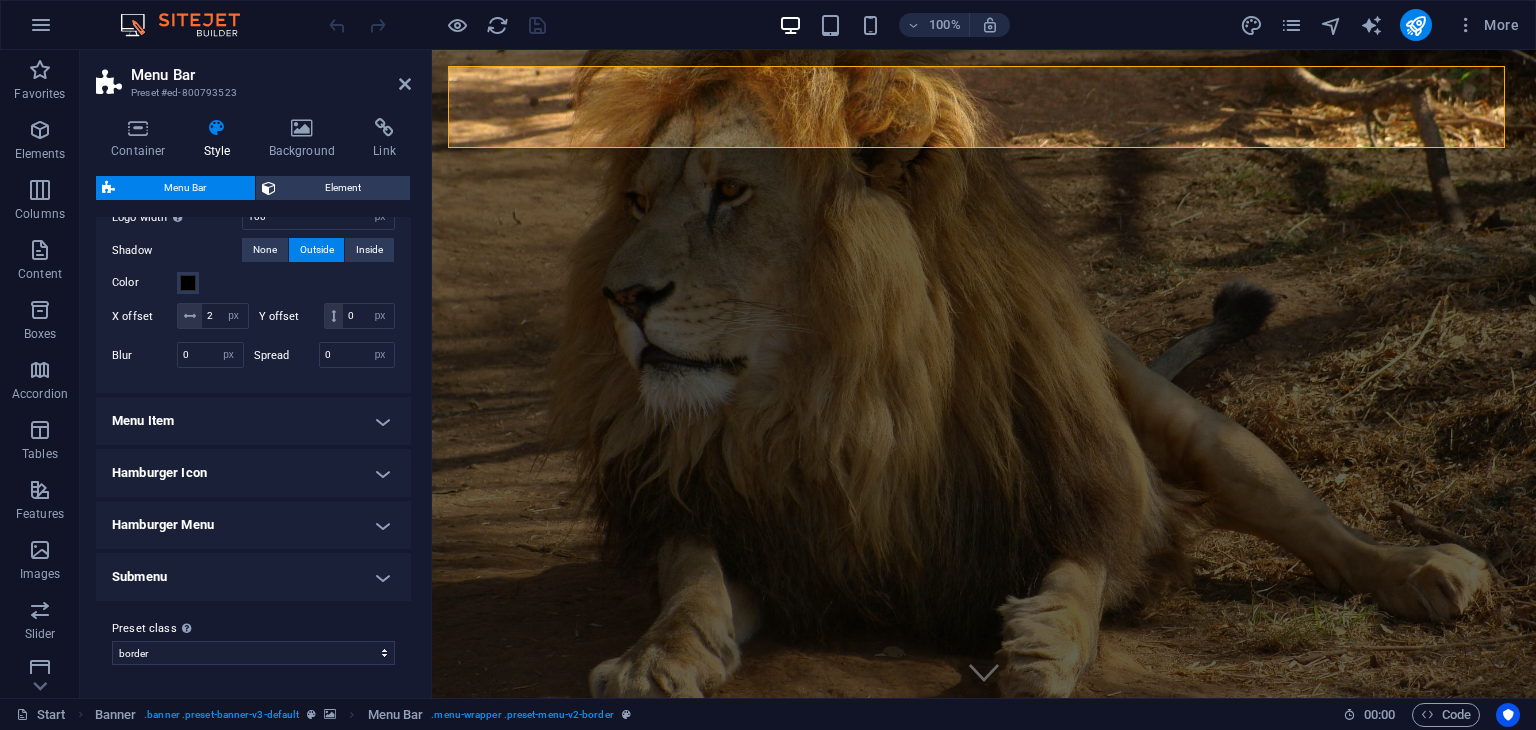 click on "Menu Item" at bounding box center (253, 421) 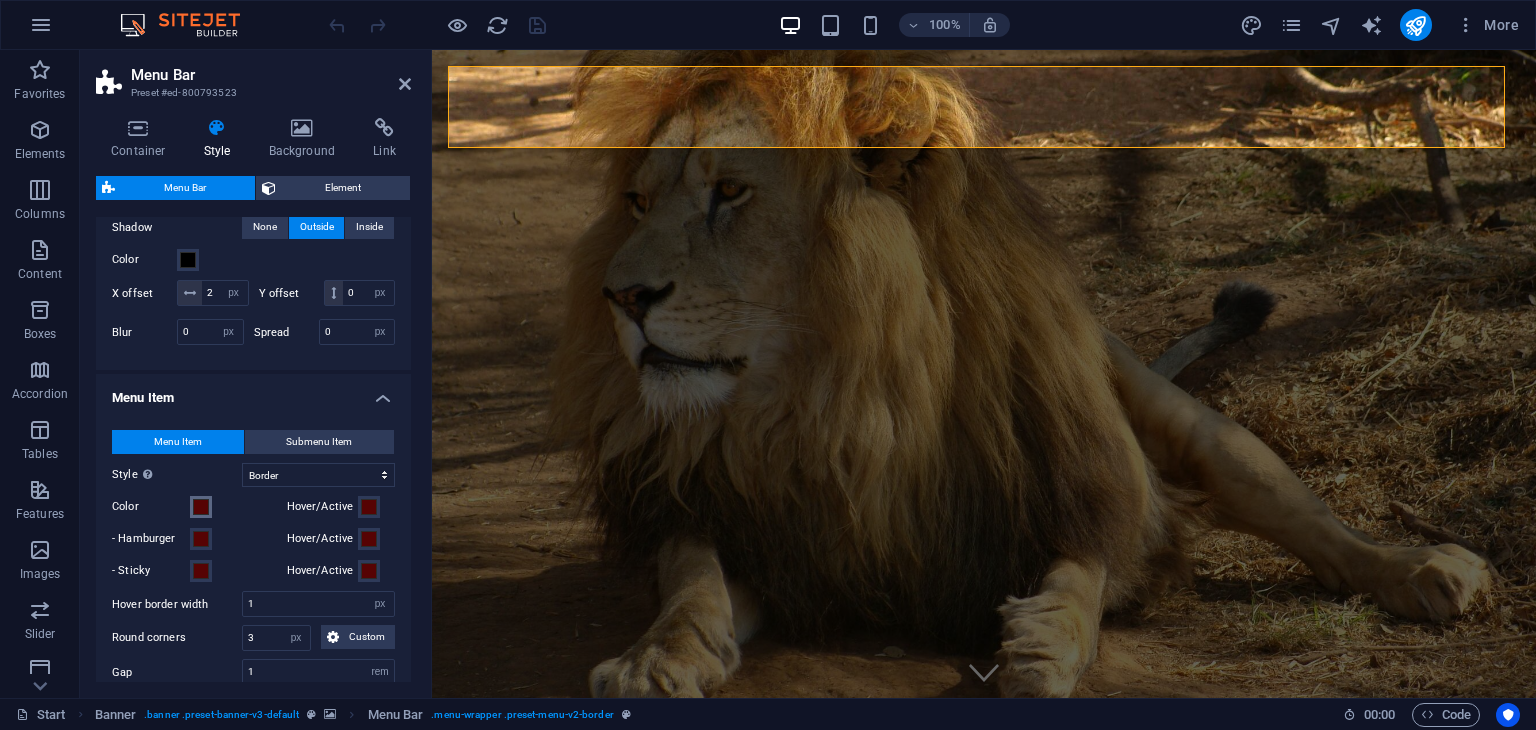 click at bounding box center [201, 507] 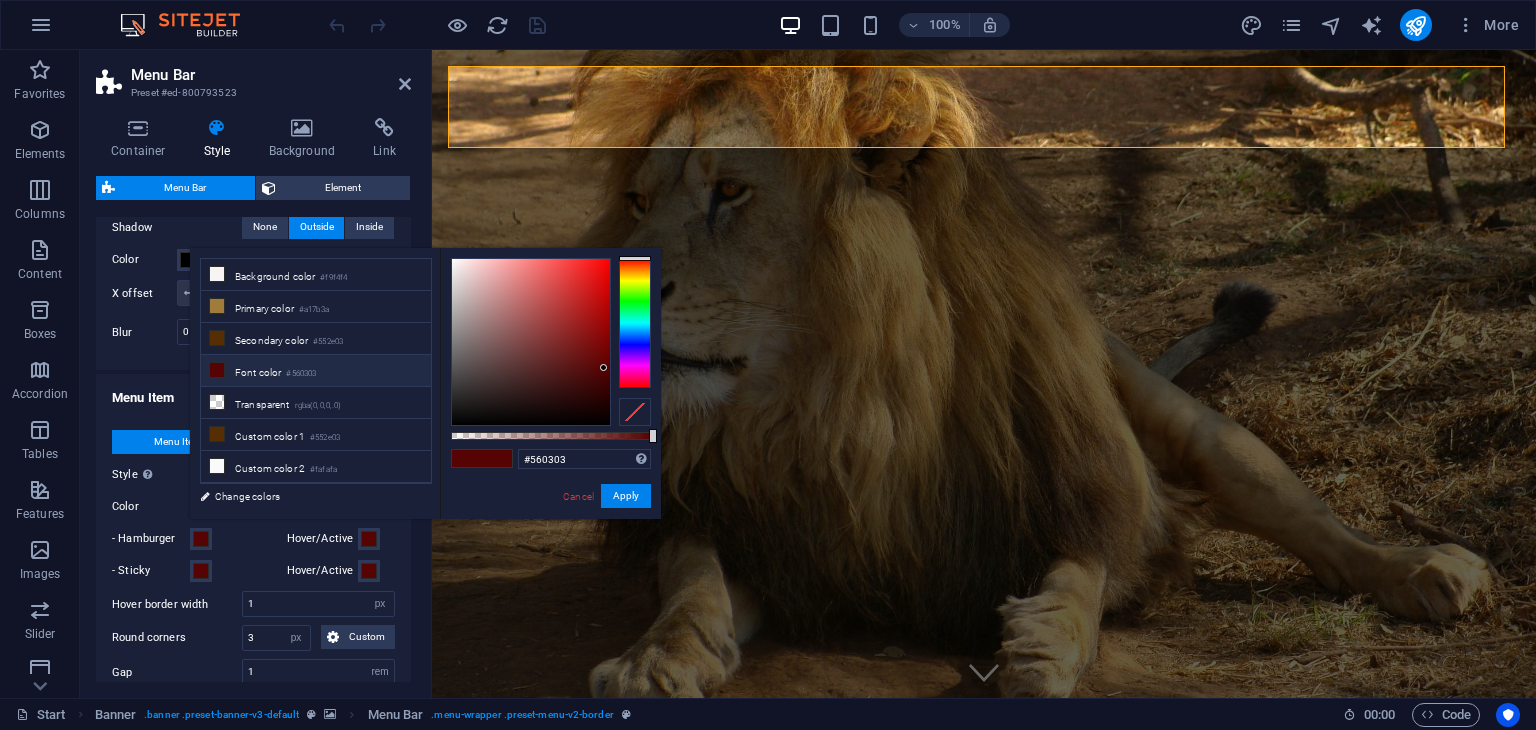 type on "#fbf2f2" 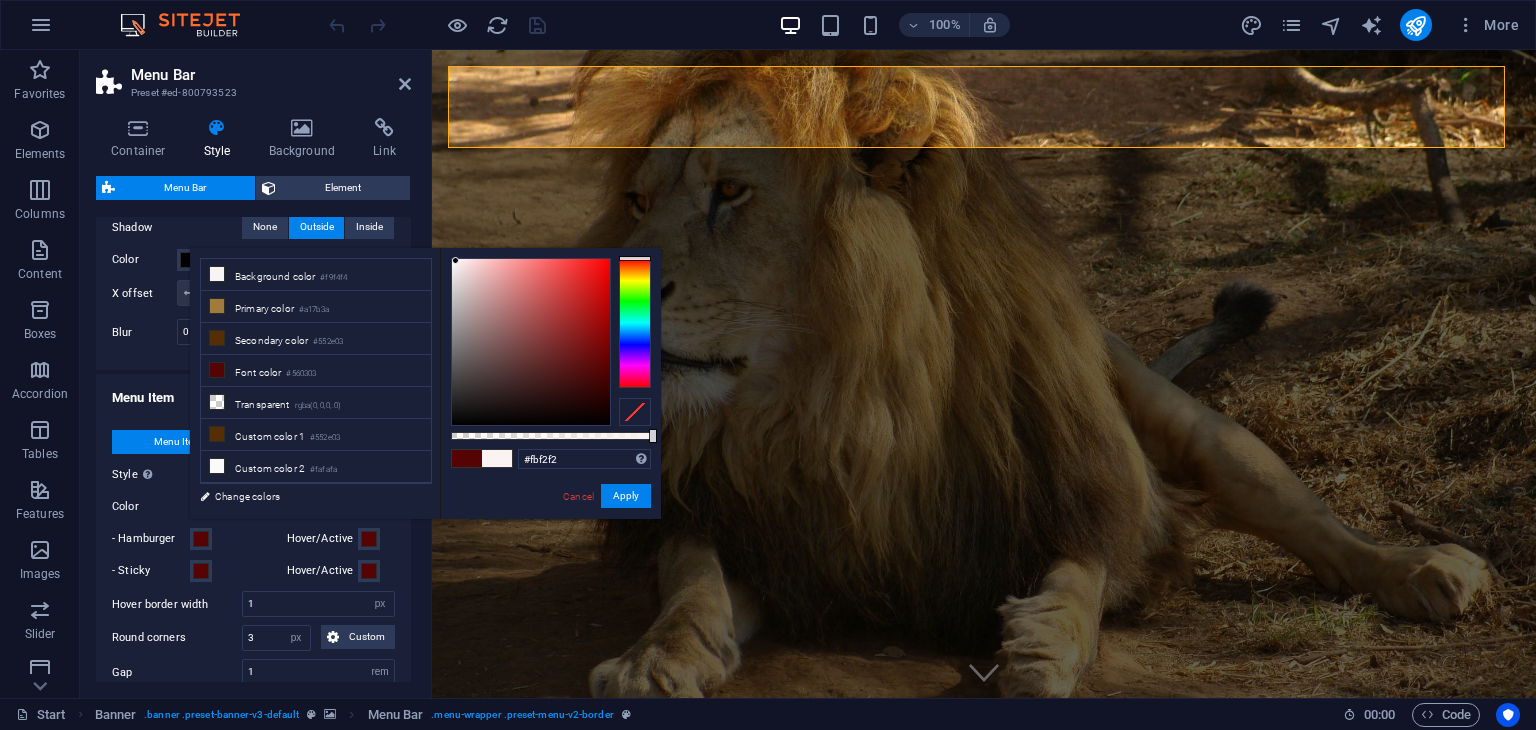 click at bounding box center (531, 342) 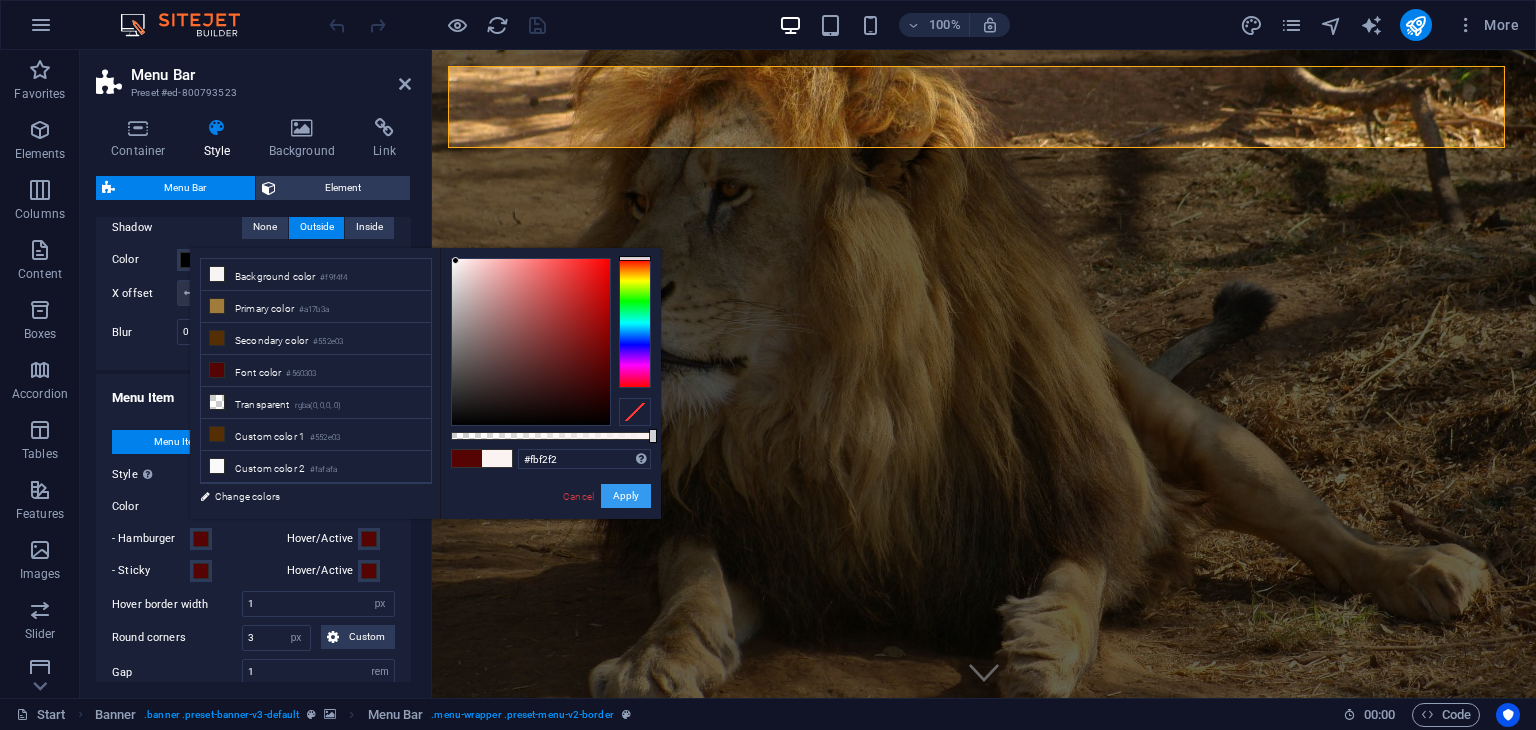 click on "Apply" at bounding box center (626, 496) 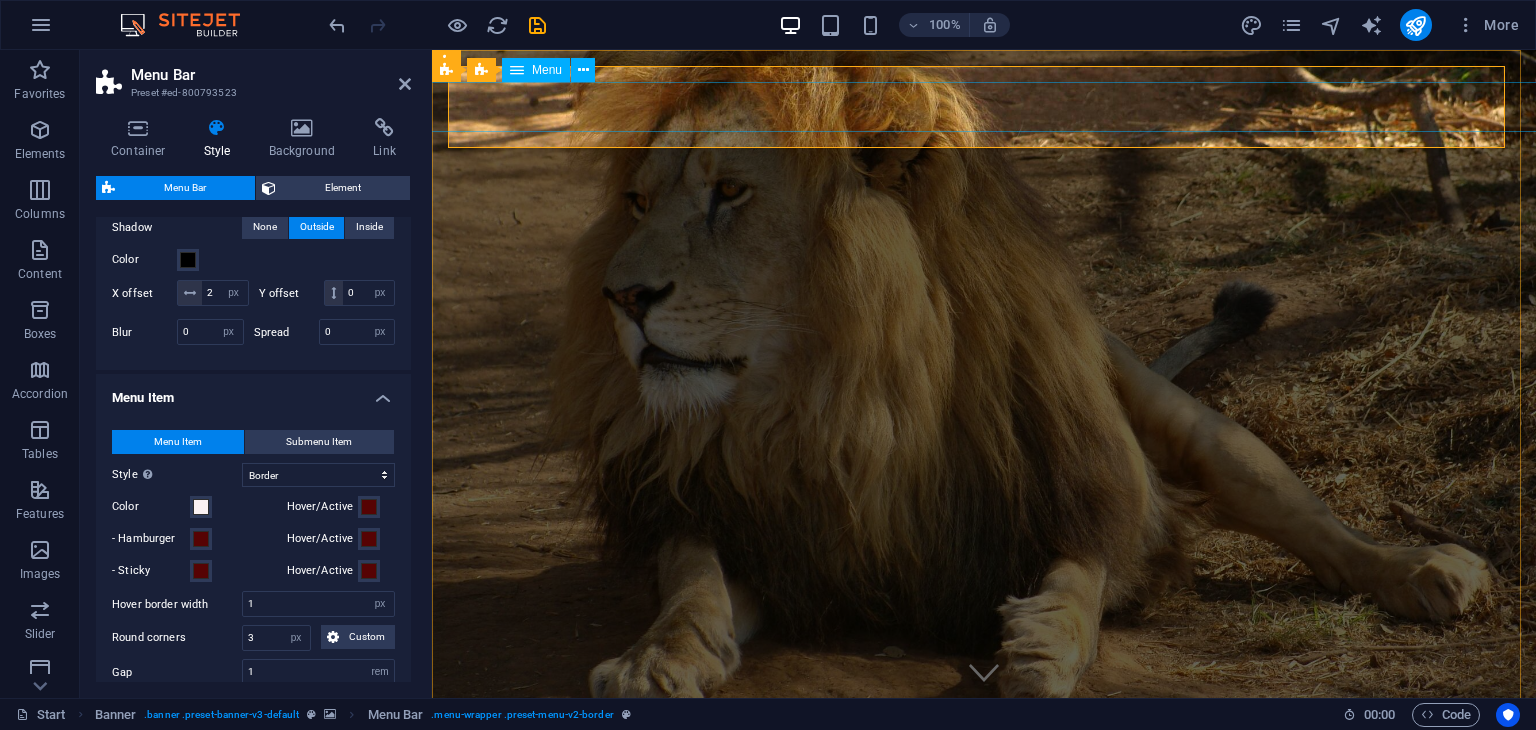 click on "Start All Destinations Tours and Safaris Safaris And Accomodations Ticketing About us Enquiry" at bounding box center (984, 778) 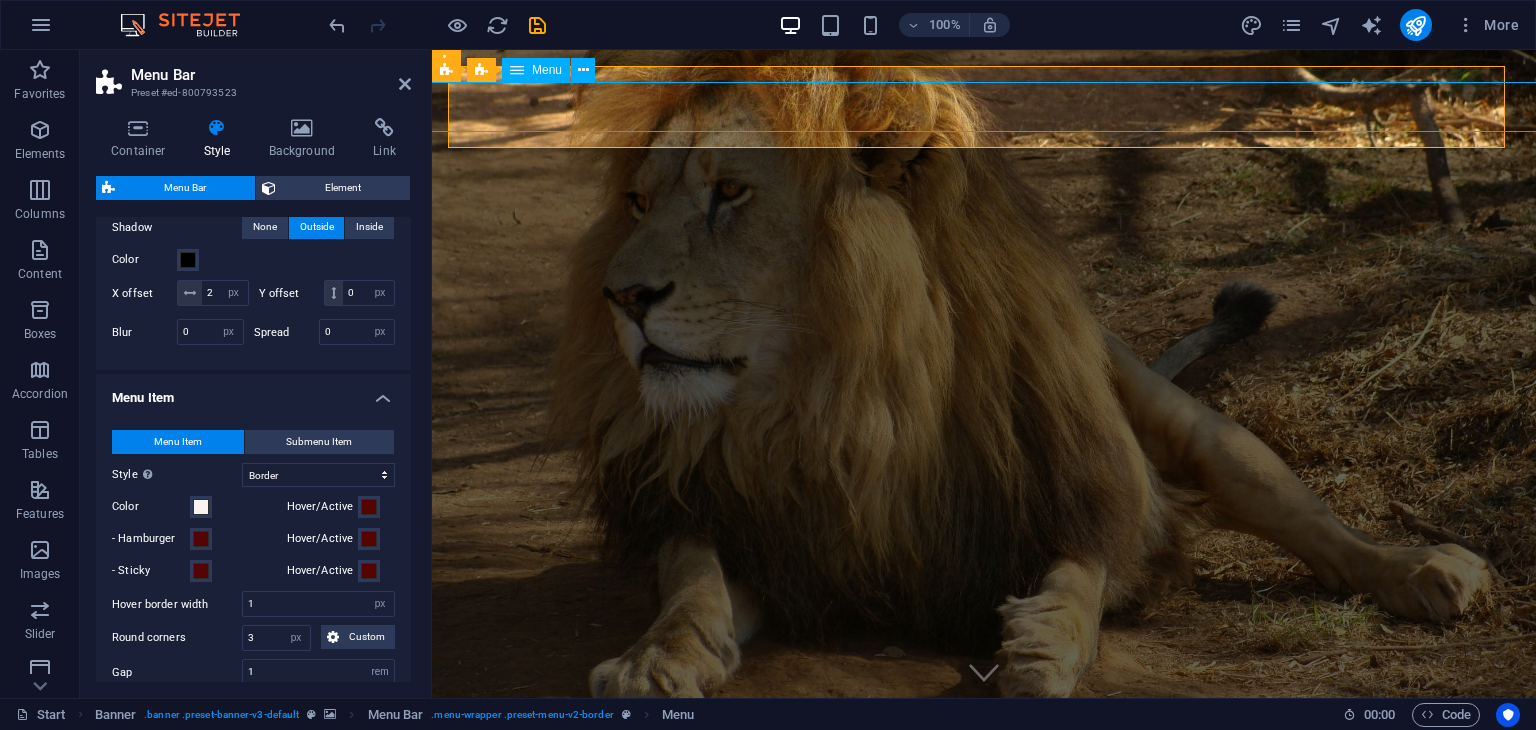 select 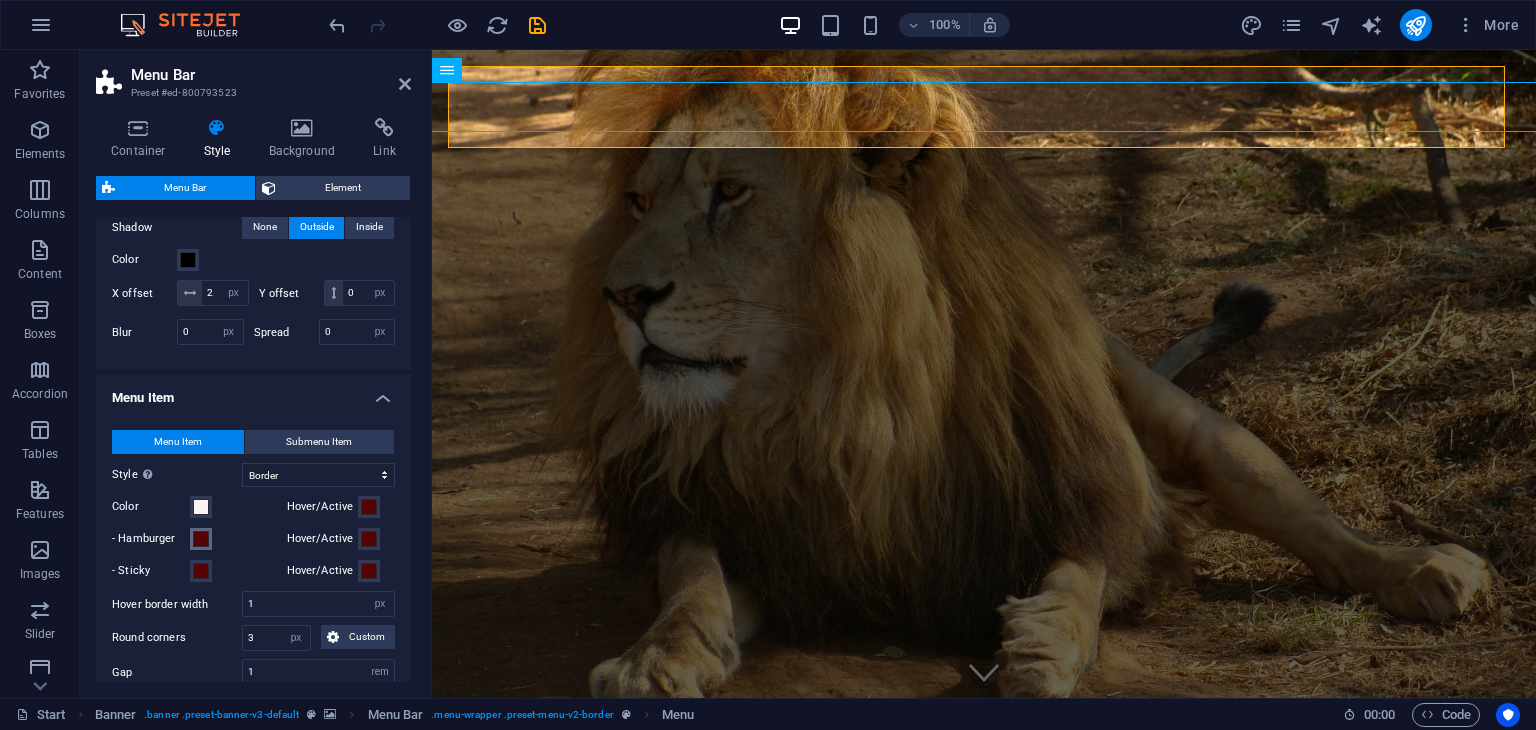 click at bounding box center [201, 539] 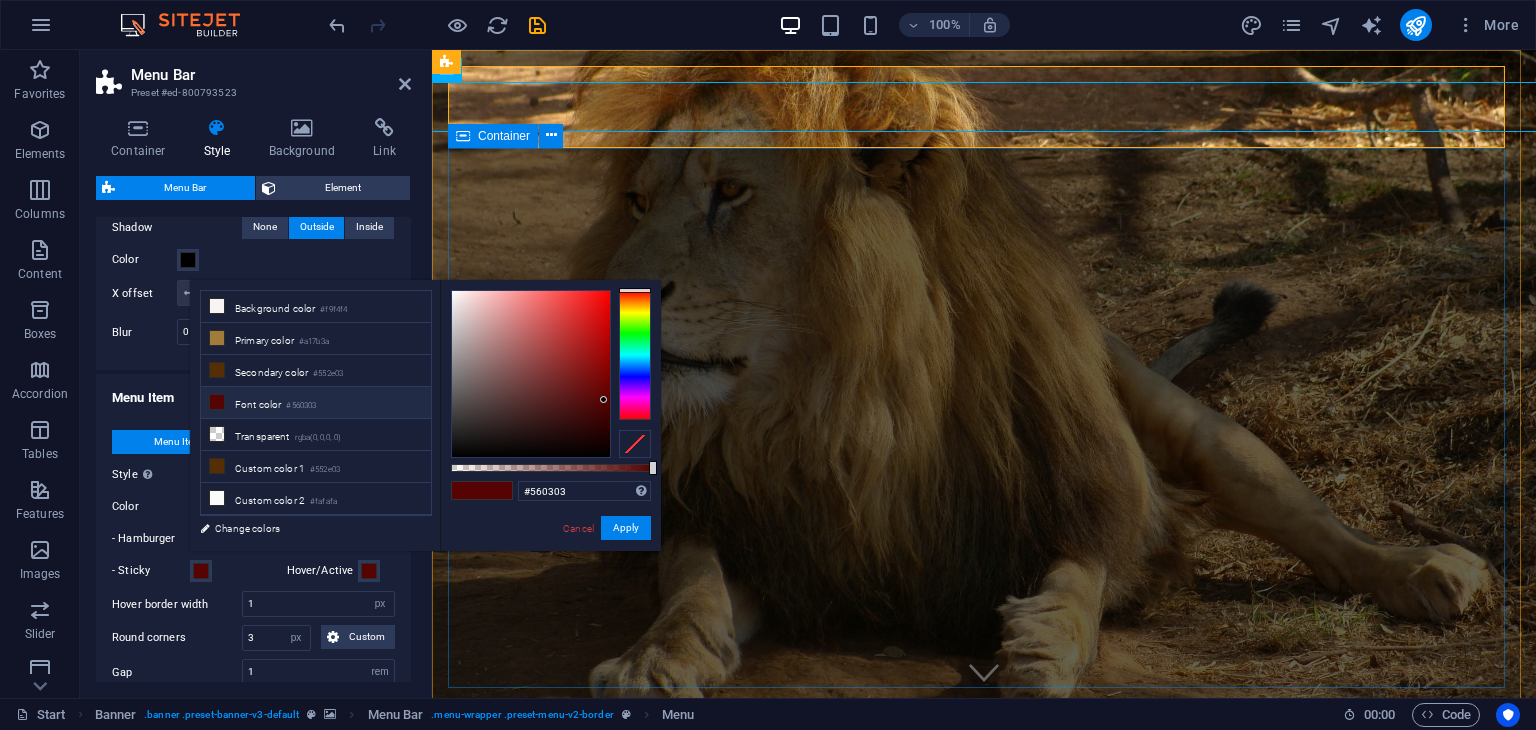 click on "No destination  is too far away
Destination
[COUNTRY]
[COUNTRY]
[COUNTRY]
Submit   I have read and understand the privacy policy. Unreadable? Load new" at bounding box center [984, 1156] 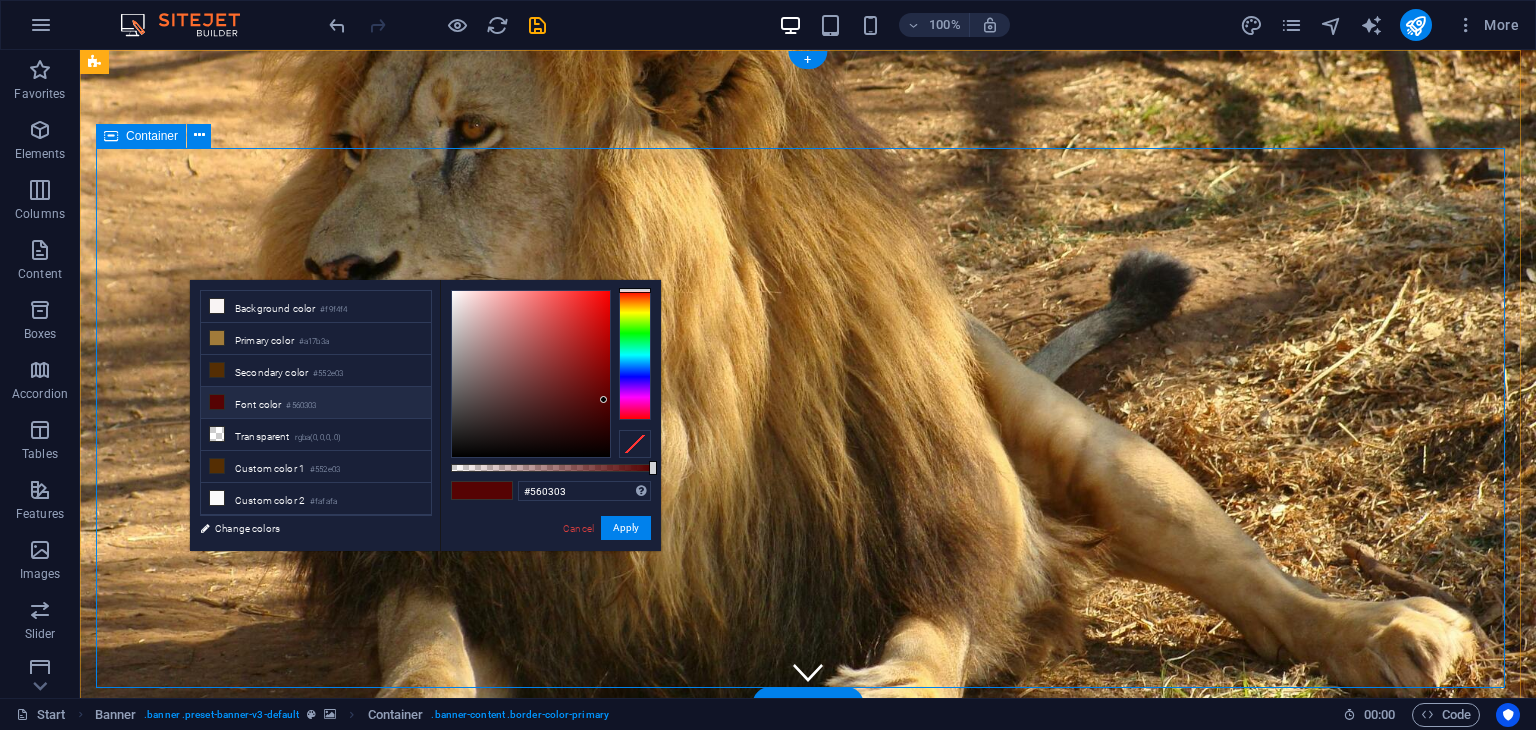 click on "No destination  is too far away
Destination
[COUNTRY]
[COUNTRY]
[COUNTRY]
Submit   I have read and understand the privacy policy. Unreadable? Load new" at bounding box center [808, 1121] 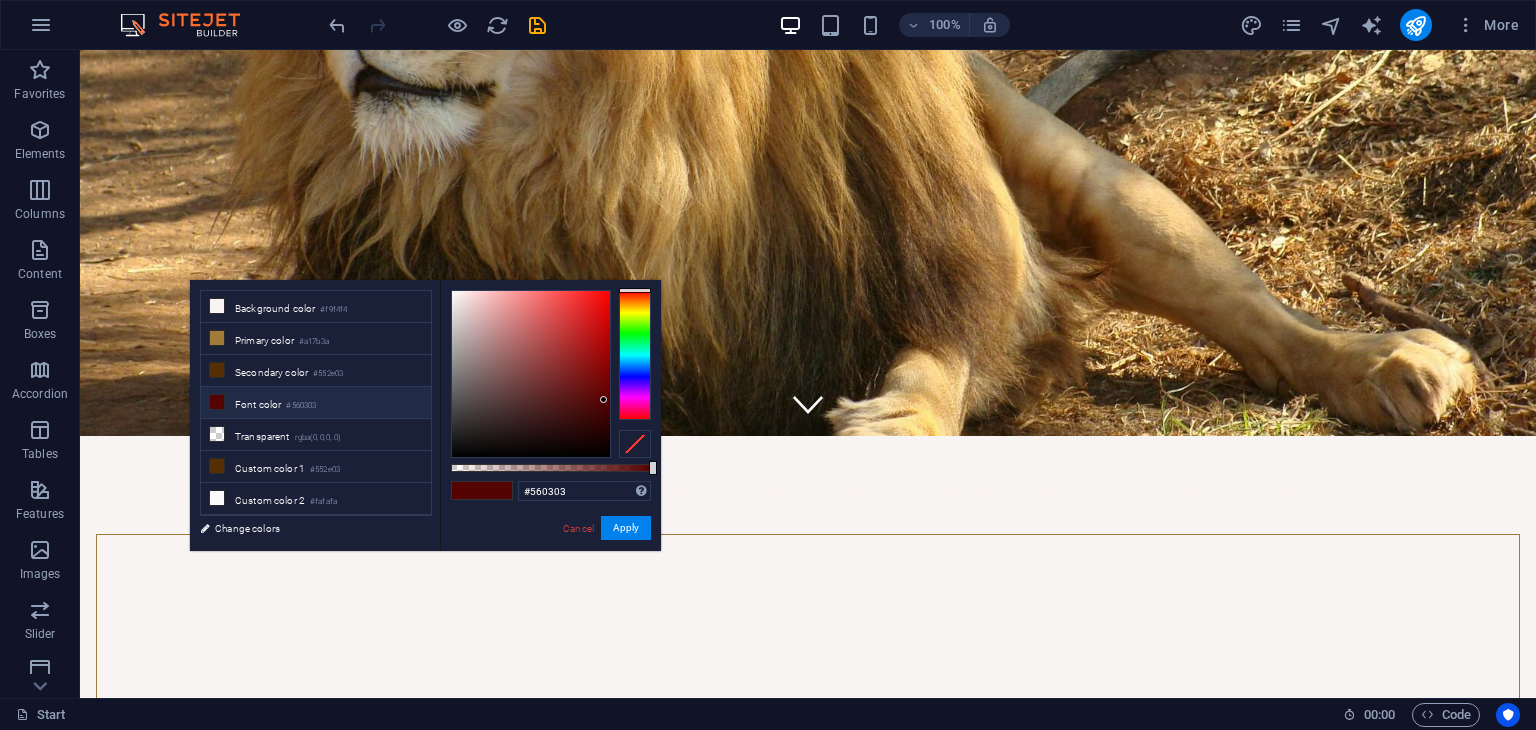 scroll, scrollTop: 0, scrollLeft: 0, axis: both 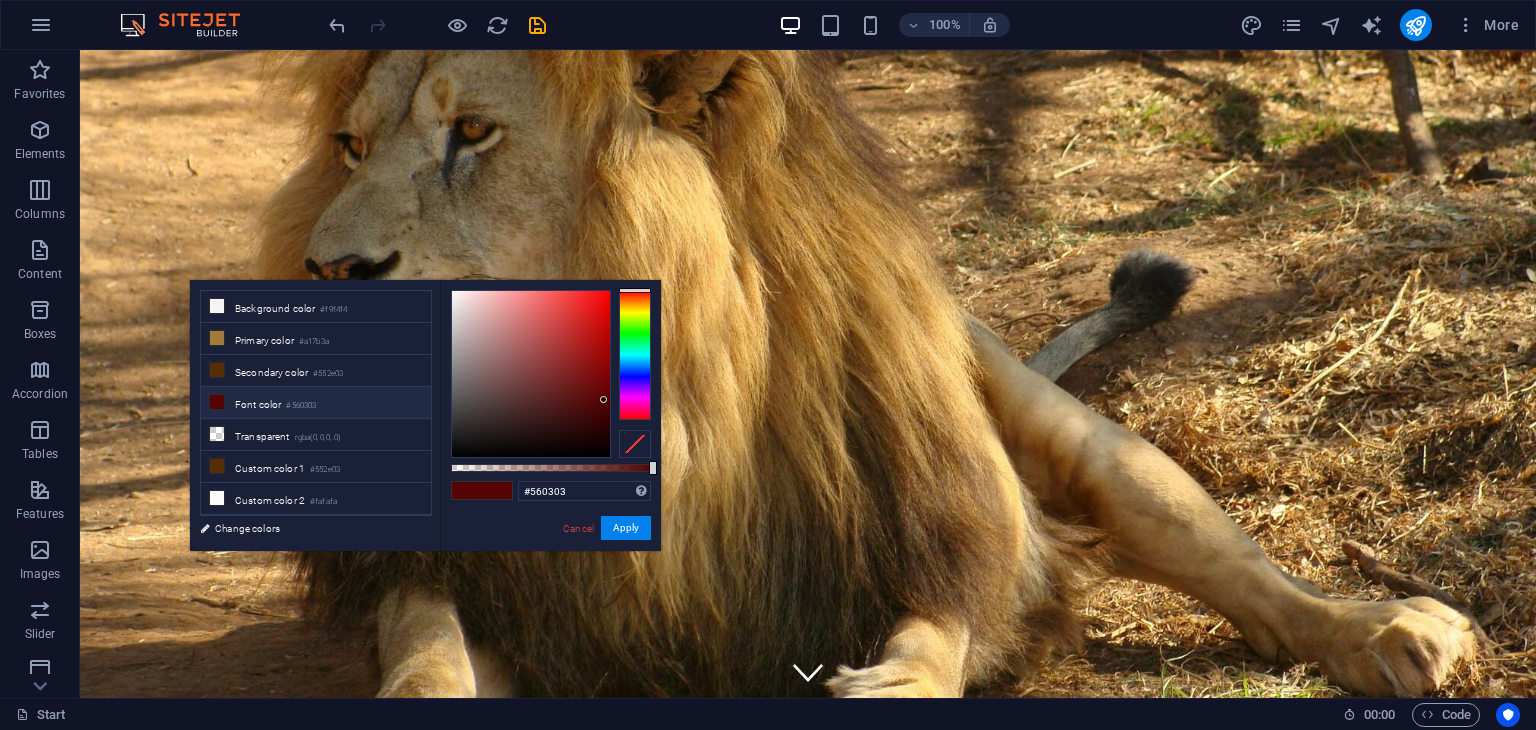 drag, startPoint x: 1528, startPoint y: 101, endPoint x: 1615, endPoint y: 52, distance: 99.849884 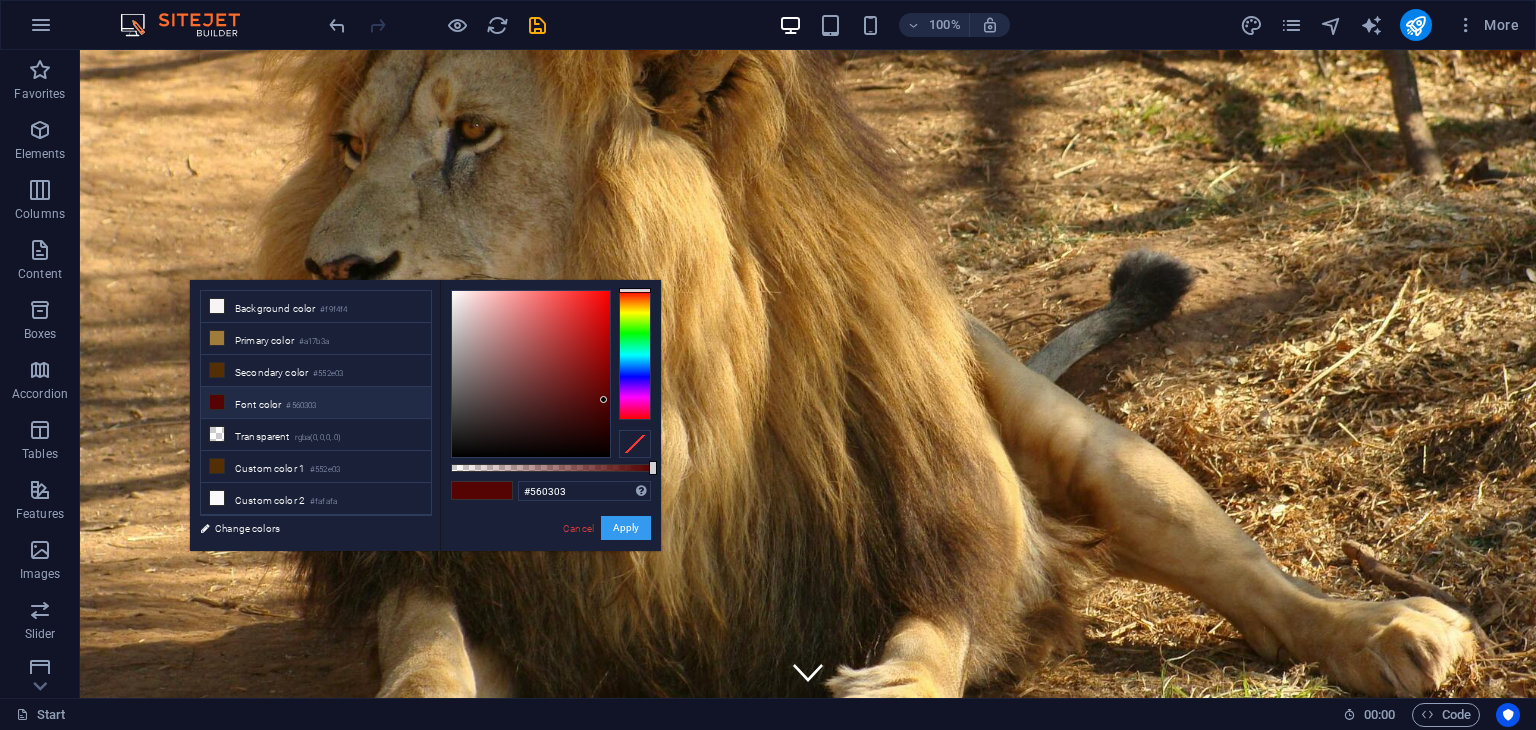 click on "Apply" at bounding box center (626, 528) 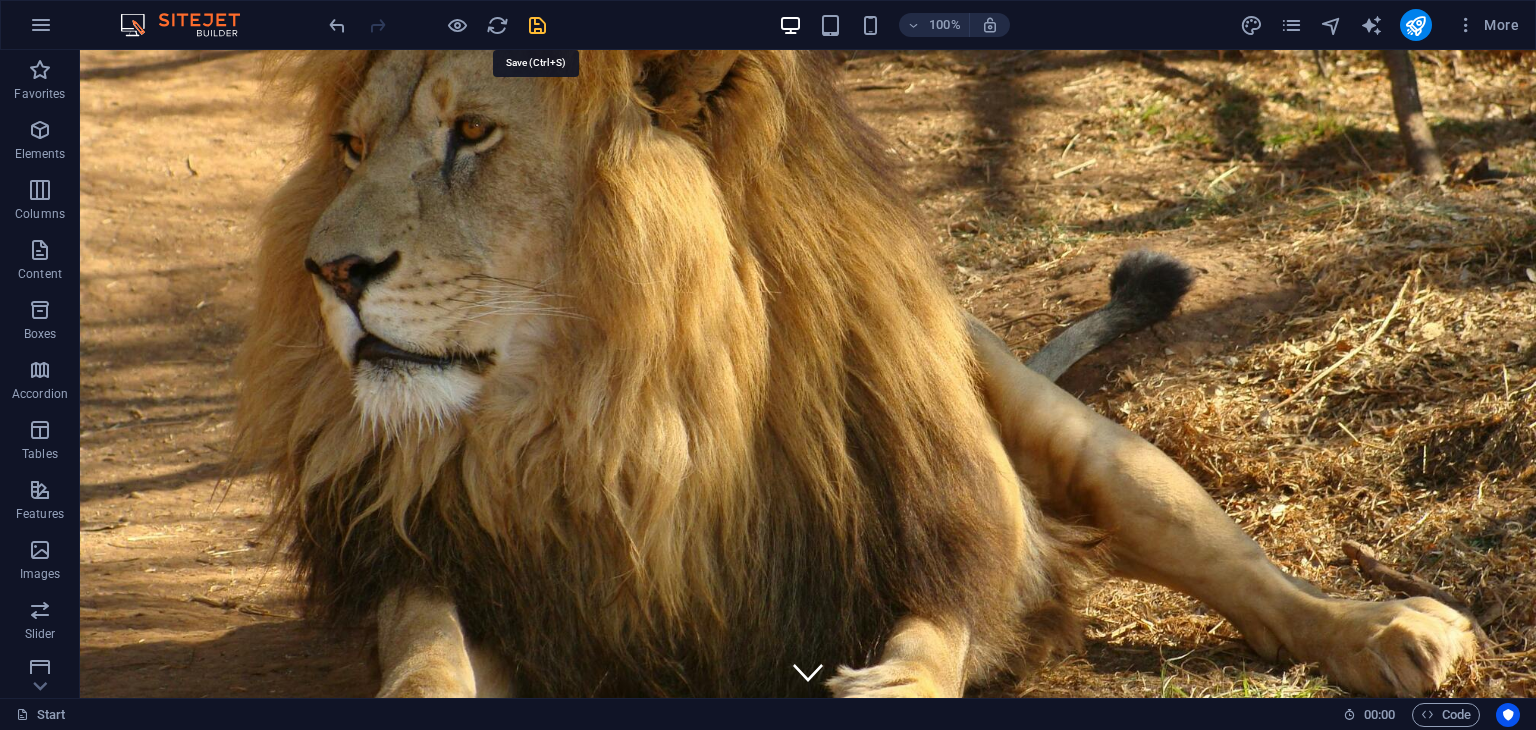 click at bounding box center [537, 25] 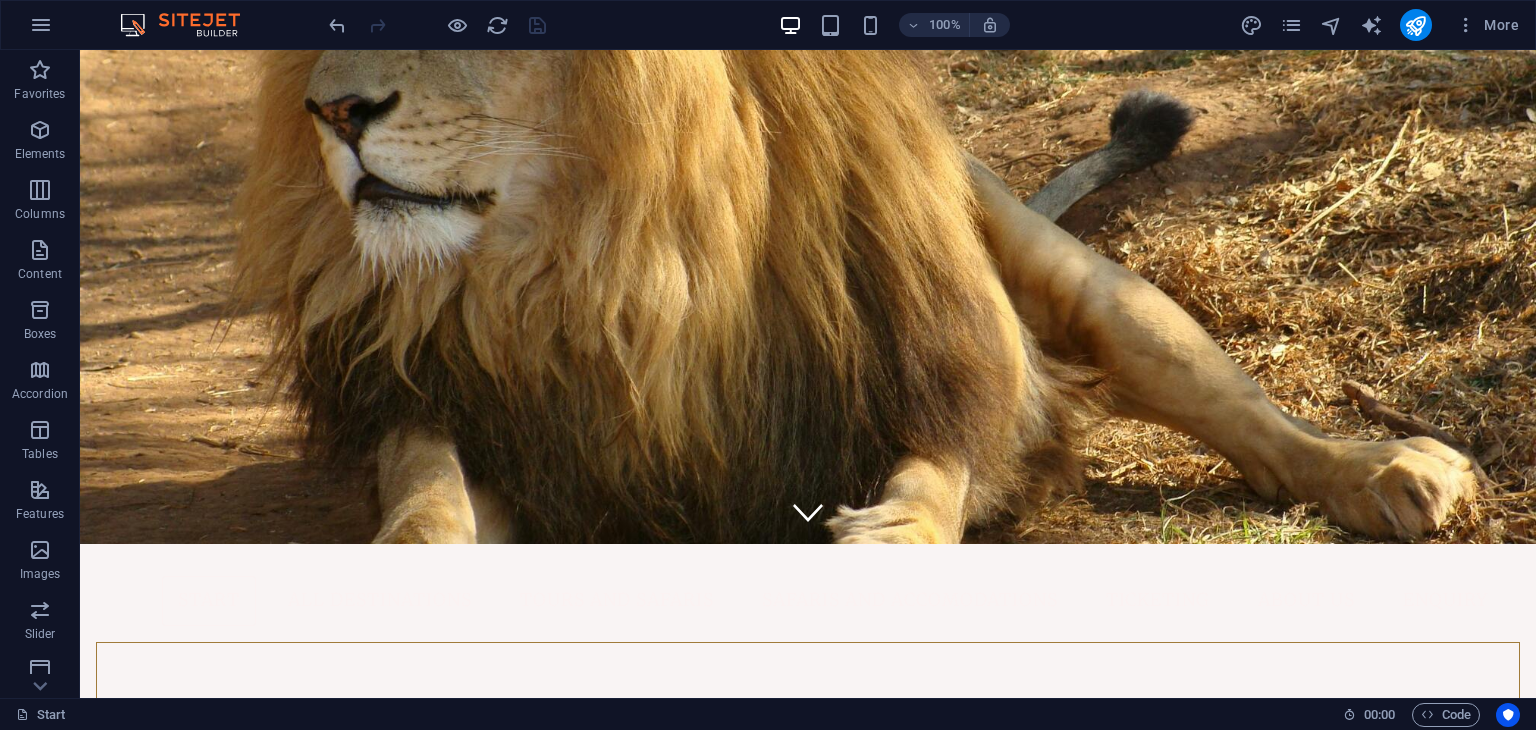 scroll, scrollTop: 0, scrollLeft: 0, axis: both 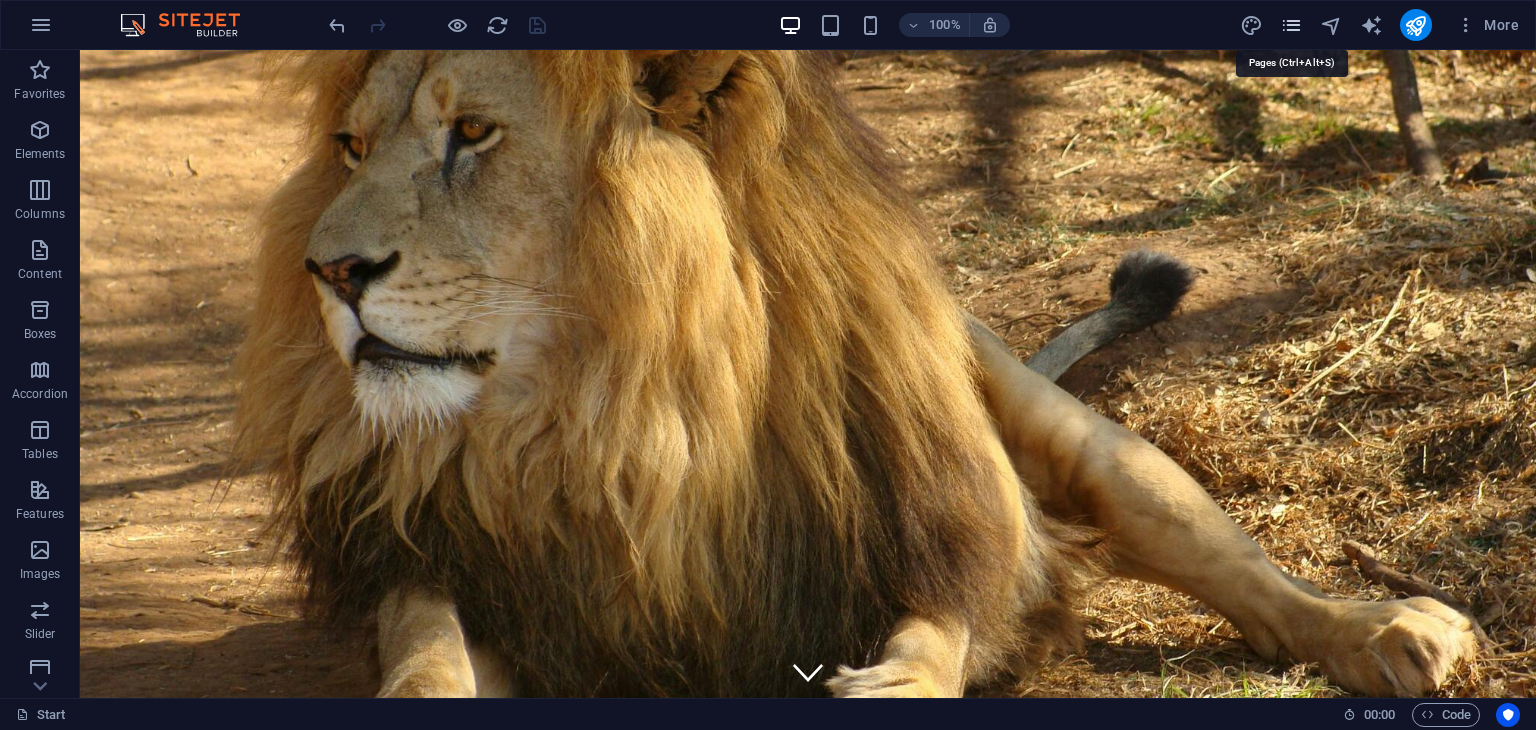 click at bounding box center (1291, 25) 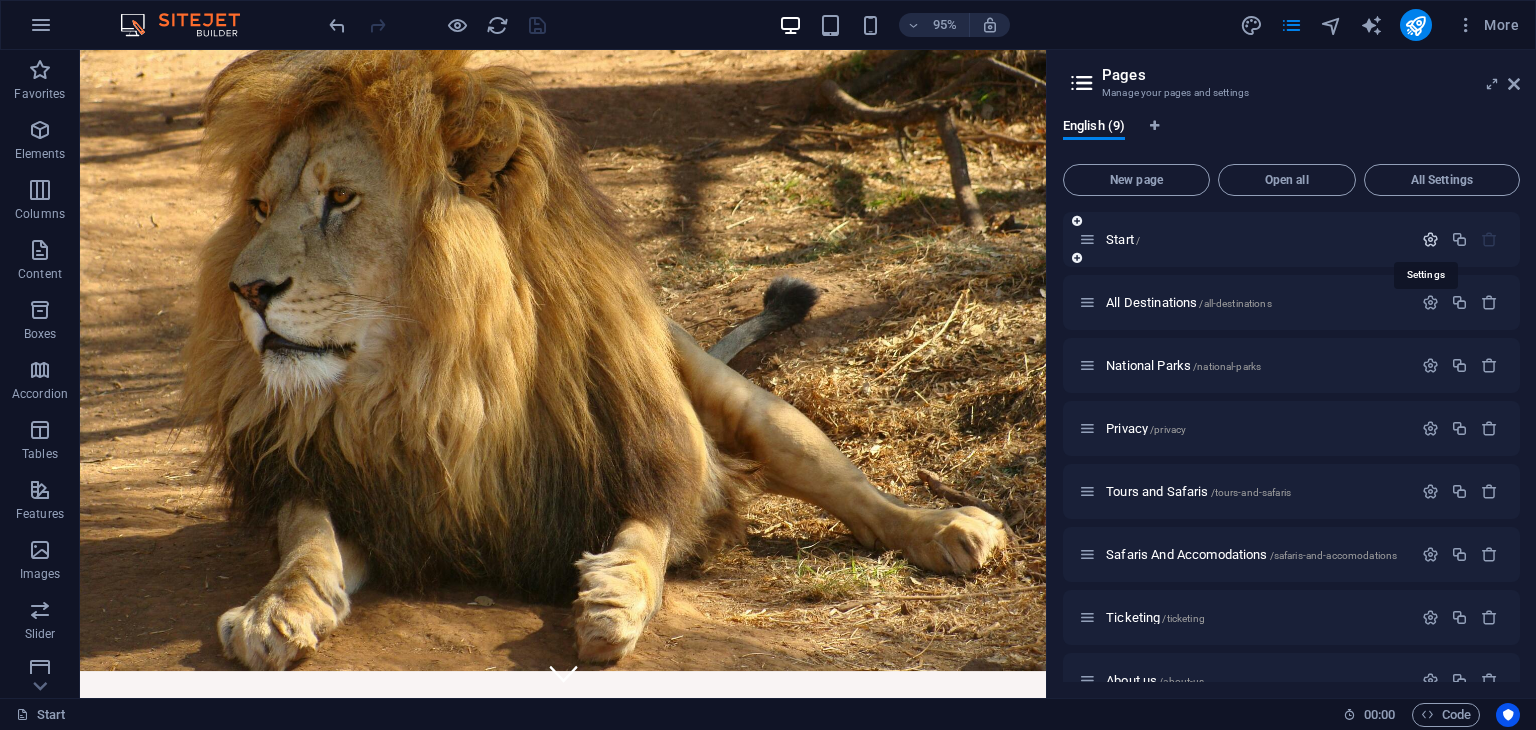 click at bounding box center [1430, 239] 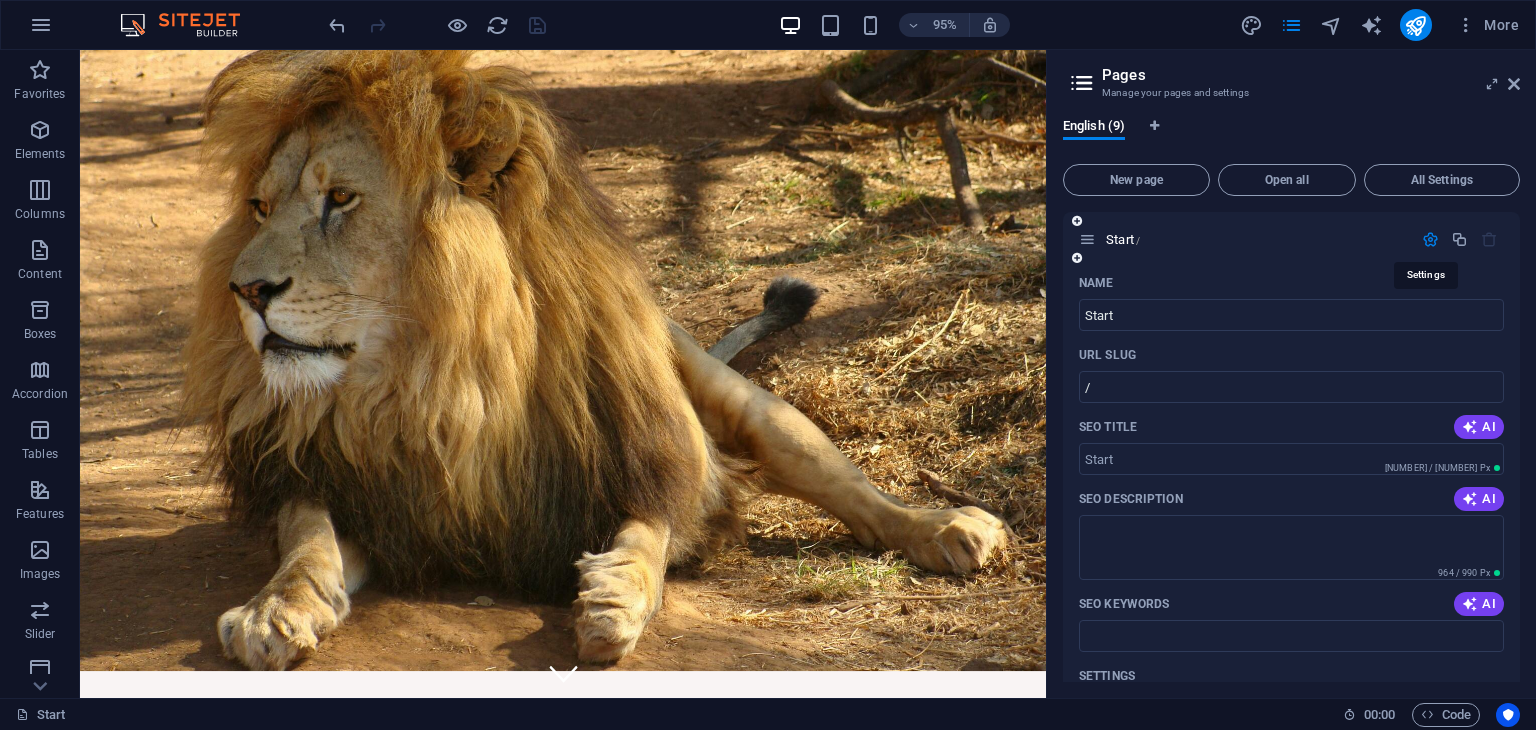 click at bounding box center (1430, 239) 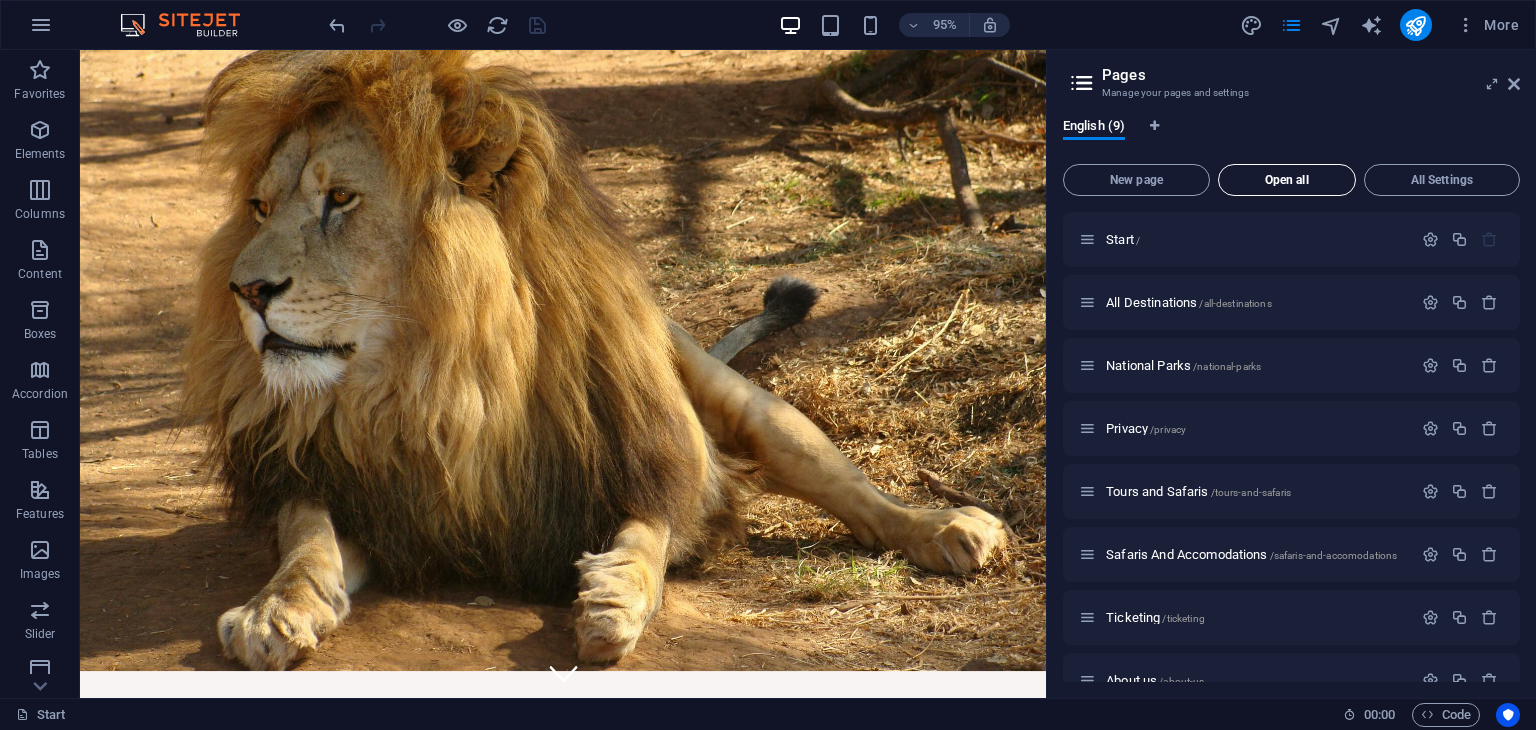 click on "Open all" at bounding box center (1287, 180) 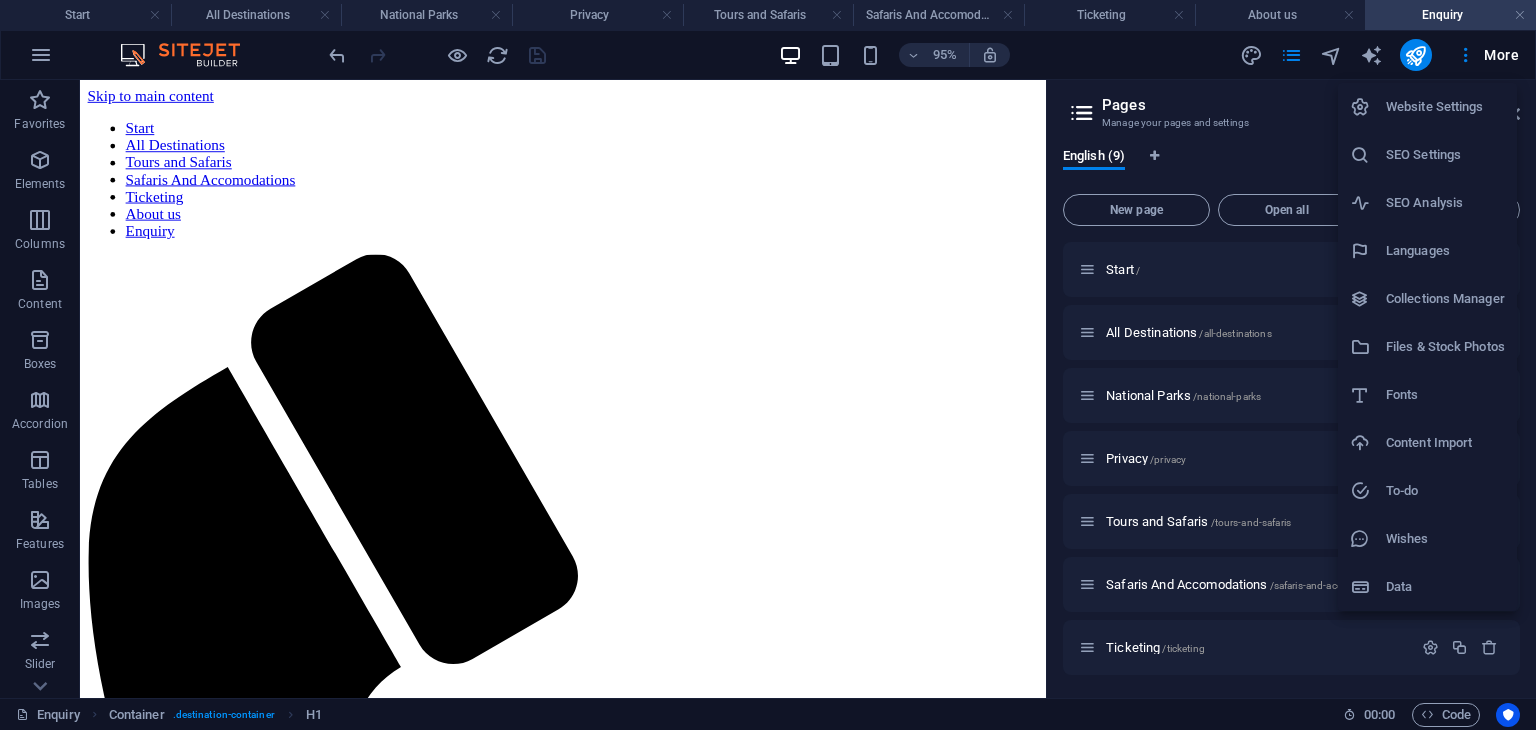 scroll, scrollTop: 0, scrollLeft: 0, axis: both 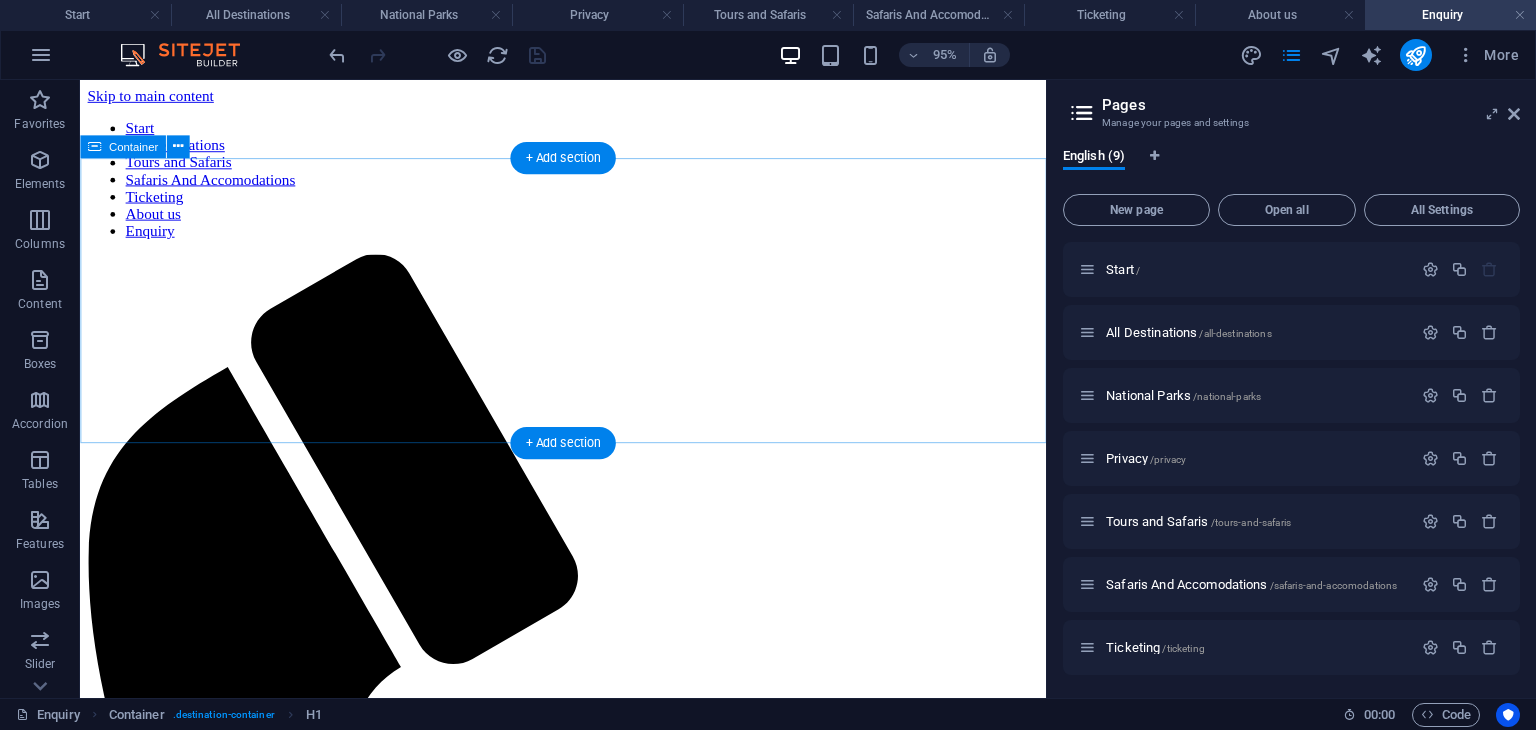 click on "Add elements" at bounding box center [529, 1695] 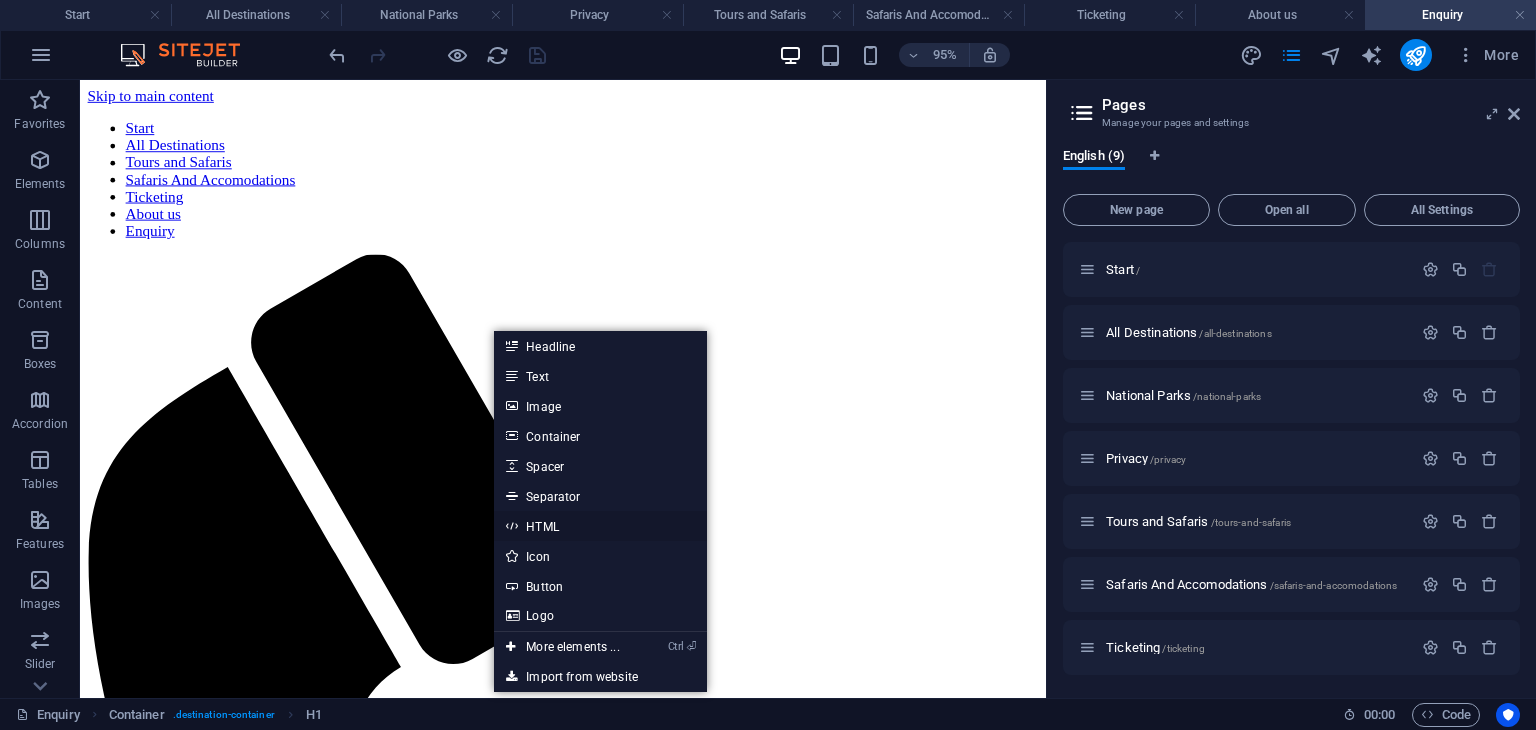 click on "HTML" at bounding box center (600, 526) 